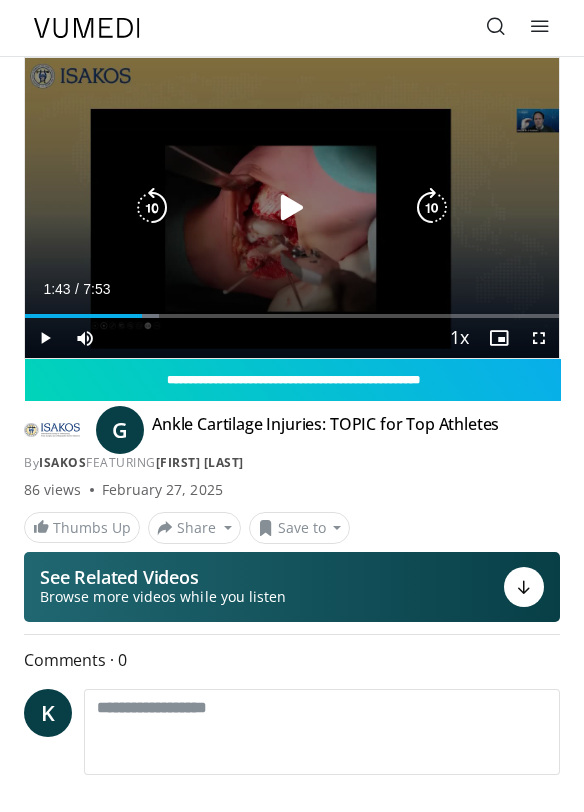 scroll, scrollTop: 55, scrollLeft: 0, axis: vertical 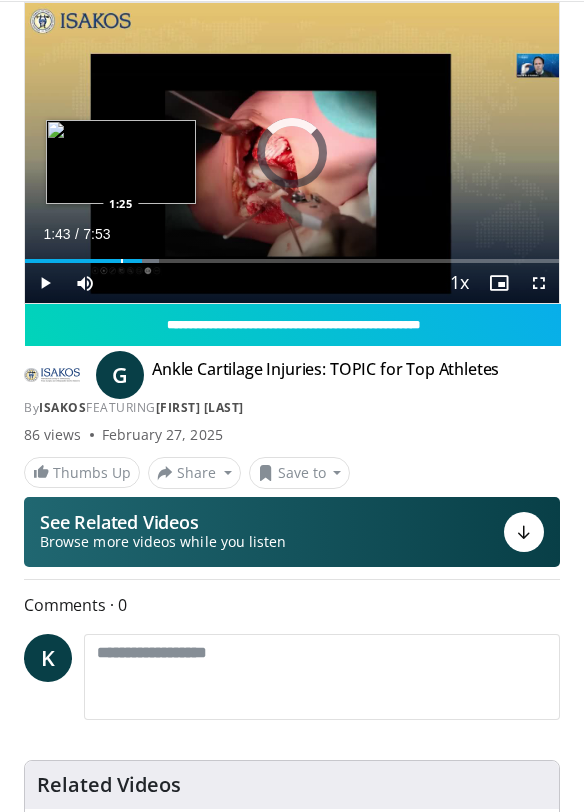 click at bounding box center (122, 261) 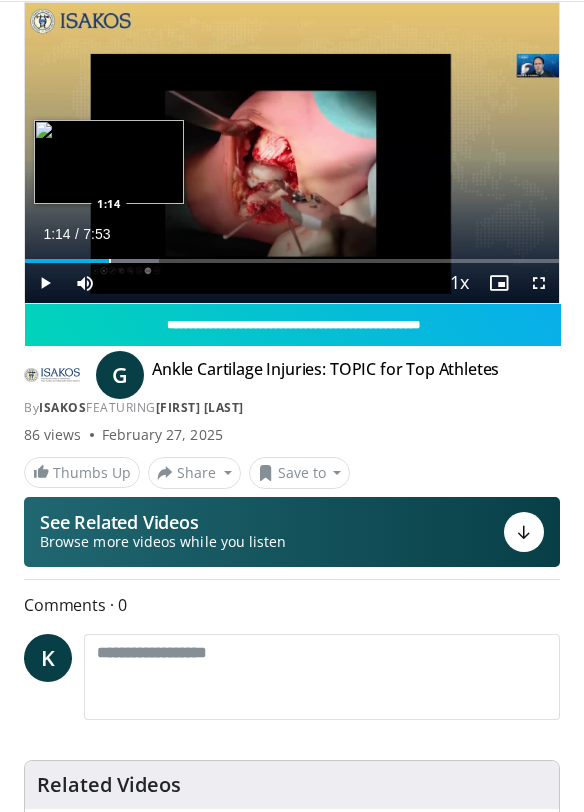 click on "Loaded :  25.12% 1:14 1:14" at bounding box center (292, 253) 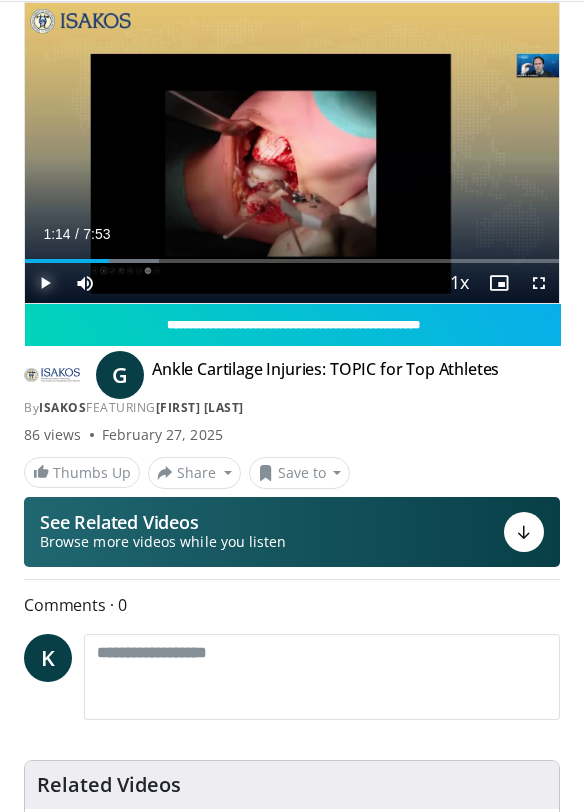 click at bounding box center [45, 283] 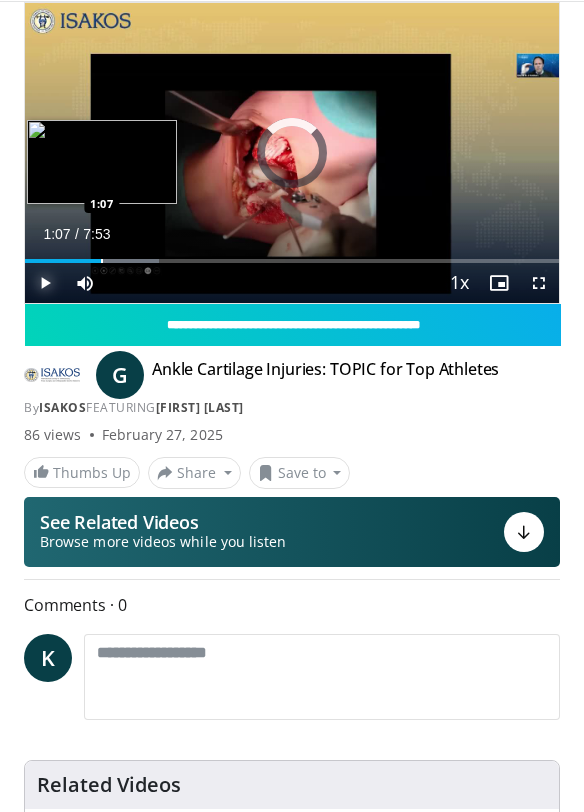 click at bounding box center (102, 261) 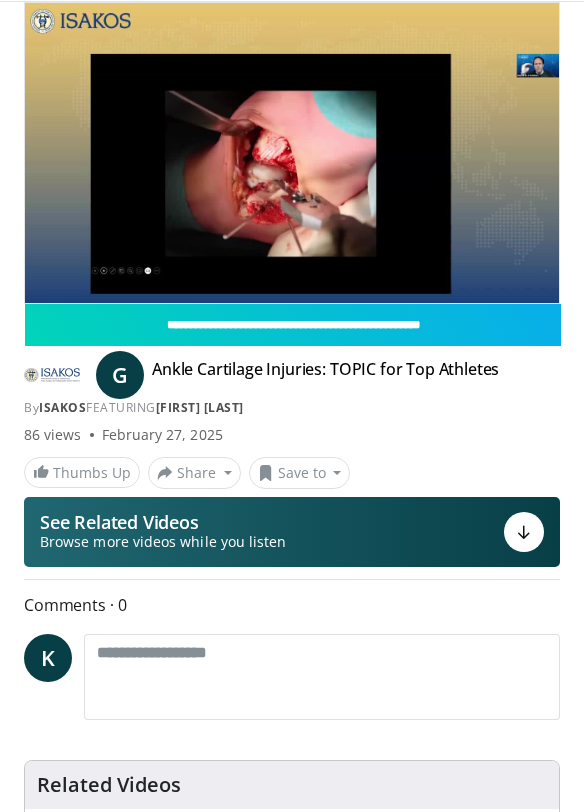 click on "10 seconds
Tap to unmute" at bounding box center (292, 153) 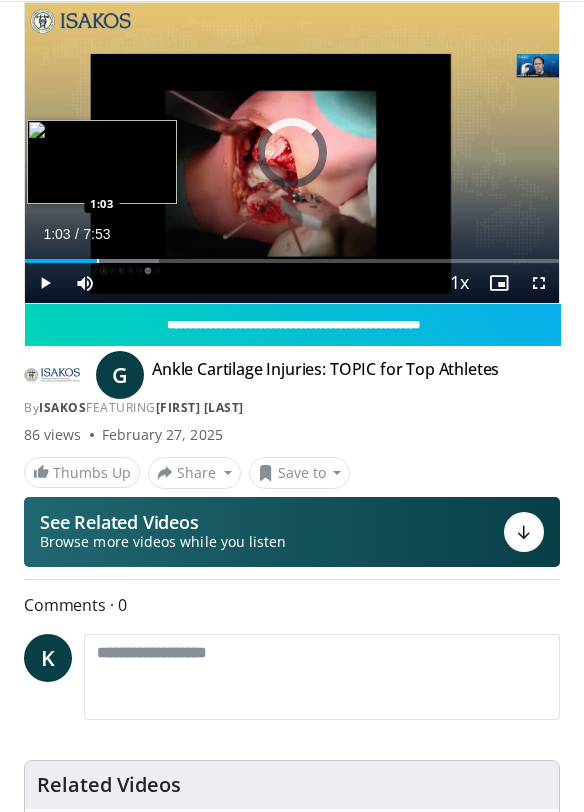 click at bounding box center [98, 261] 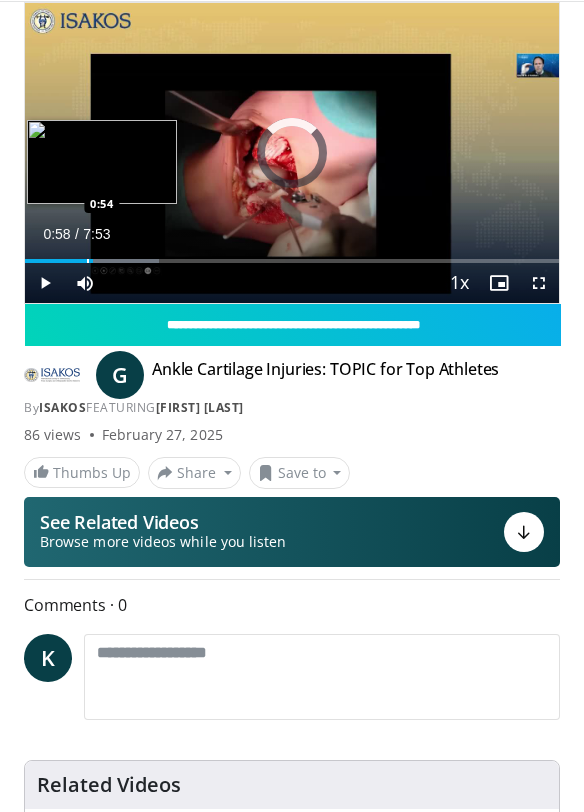 click at bounding box center [88, 261] 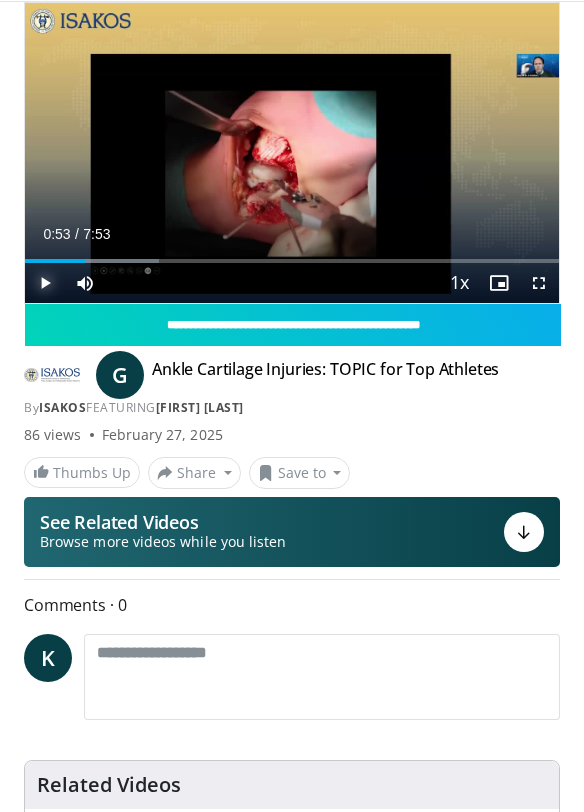 click at bounding box center [45, 283] 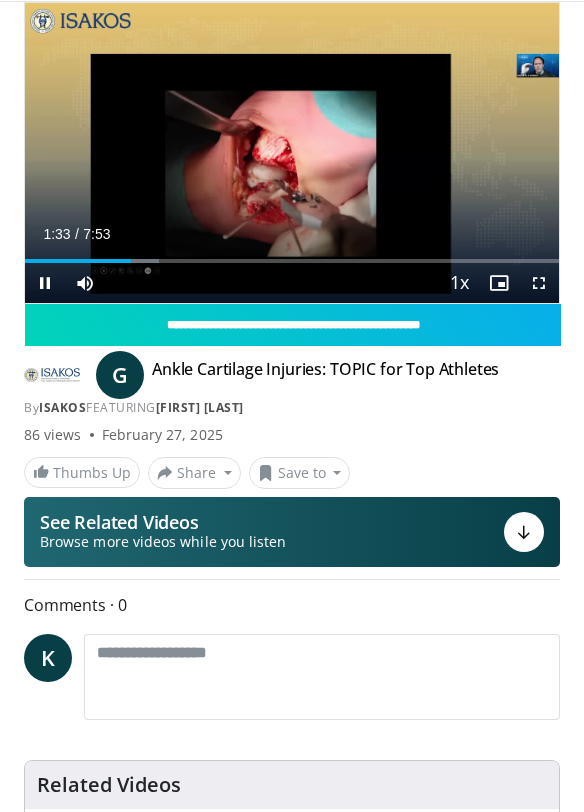 click on "Current Time  1:33 / Duration  7:53 Pause Skip Backward Skip Forward Mute 30% Loaded :  25.12% 1:33 1:25 Stream Type  LIVE Seek to live, currently behind live LIVE   1x Playback Rate 0.5x 0.75x 1x , selected 1.25x 1.5x 1.75x 2x Chapters Chapters Descriptions descriptions off , selected Captions captions settings , opens captions settings dialog captions off , selected Audio Track en (Main) , selected Fullscreen Enable picture-in-picture mode" at bounding box center (292, 283) 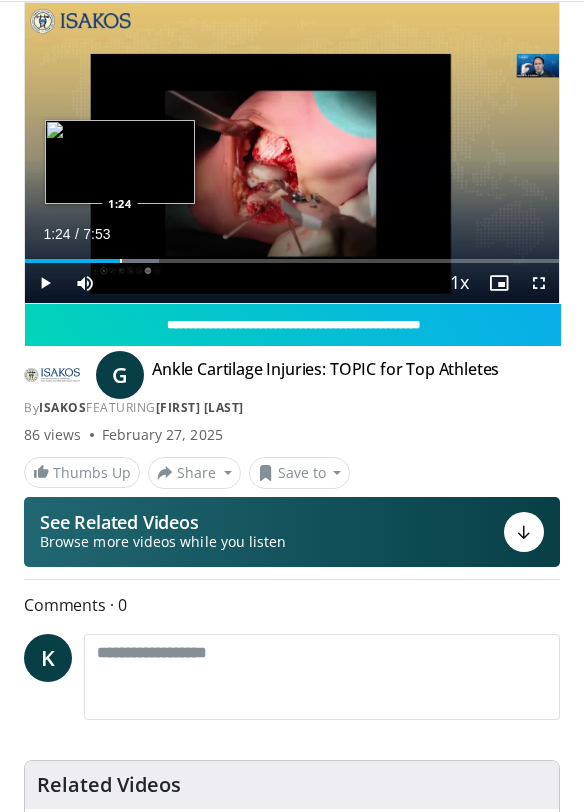 click at bounding box center [121, 261] 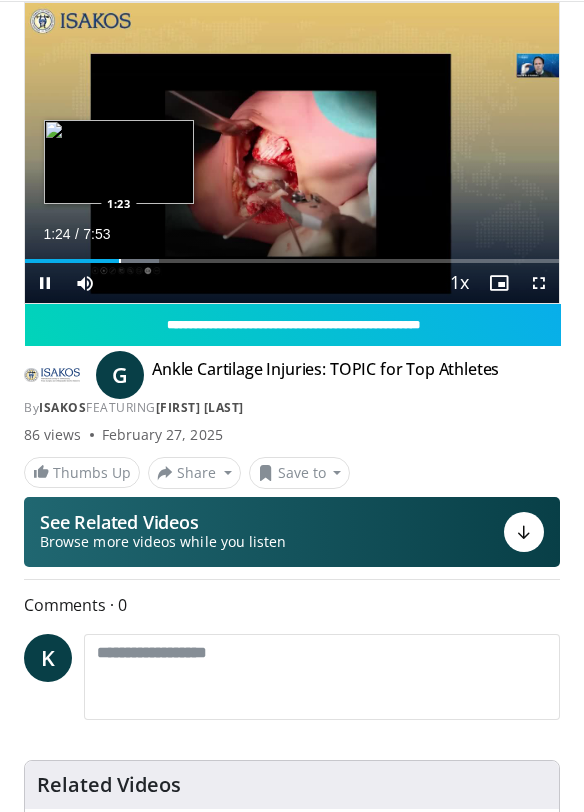 click on "1:24" at bounding box center (73, 261) 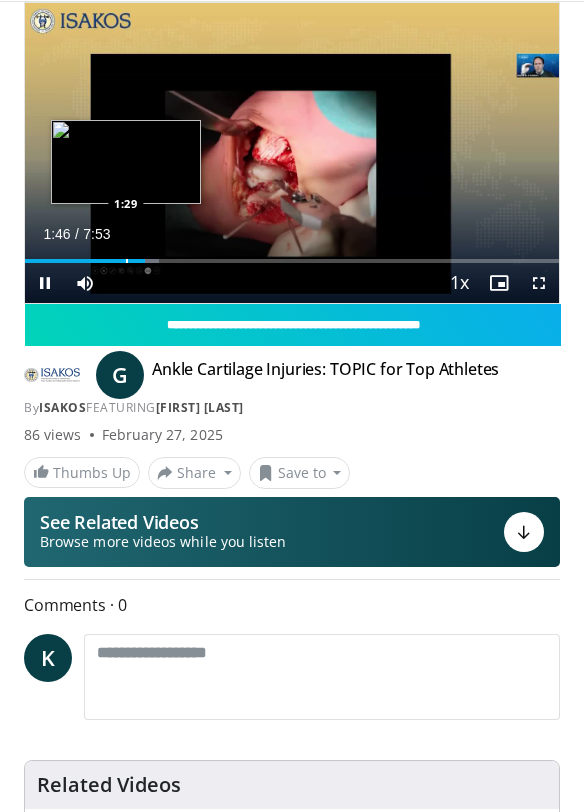 click on "Loaded :  25.12% 1:46 1:29" at bounding box center (292, 253) 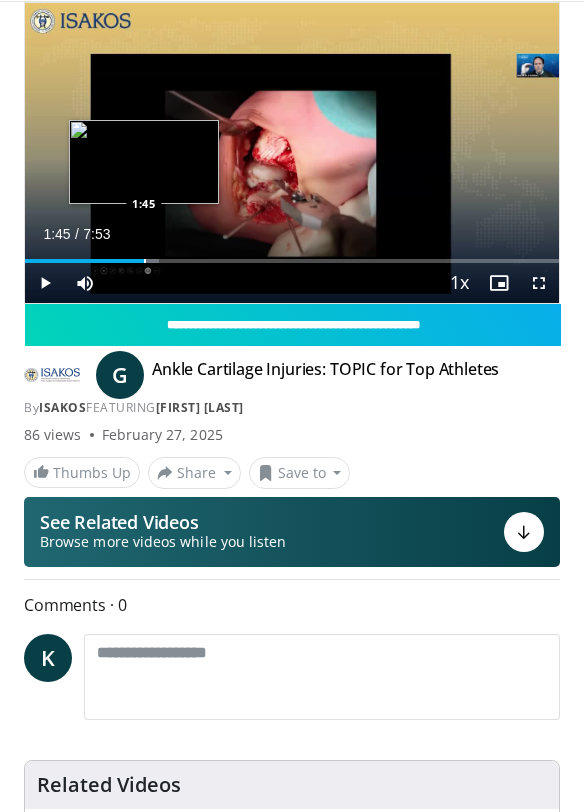 click at bounding box center [145, 261] 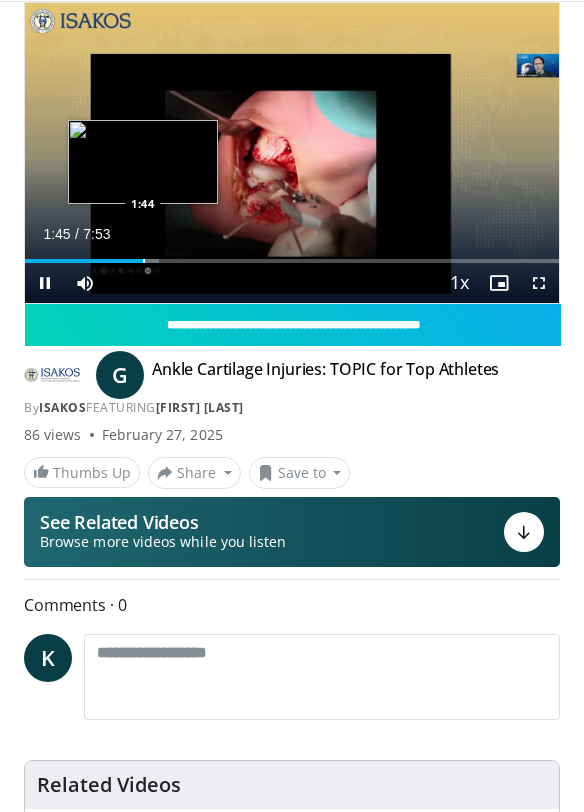 click at bounding box center (144, 261) 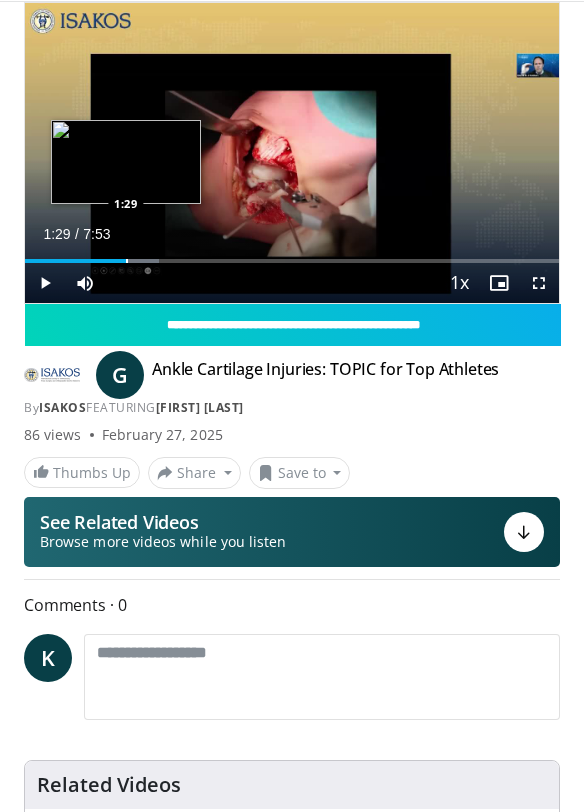 click at bounding box center (127, 261) 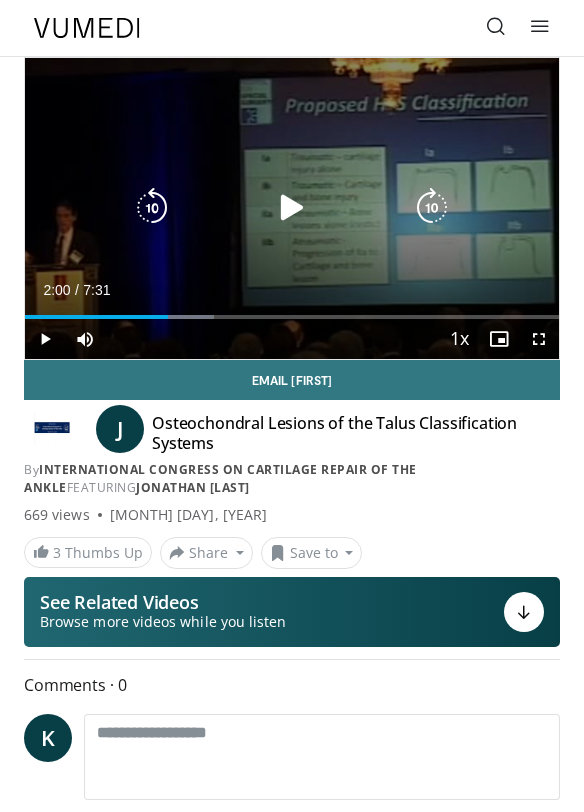 scroll, scrollTop: 0, scrollLeft: 0, axis: both 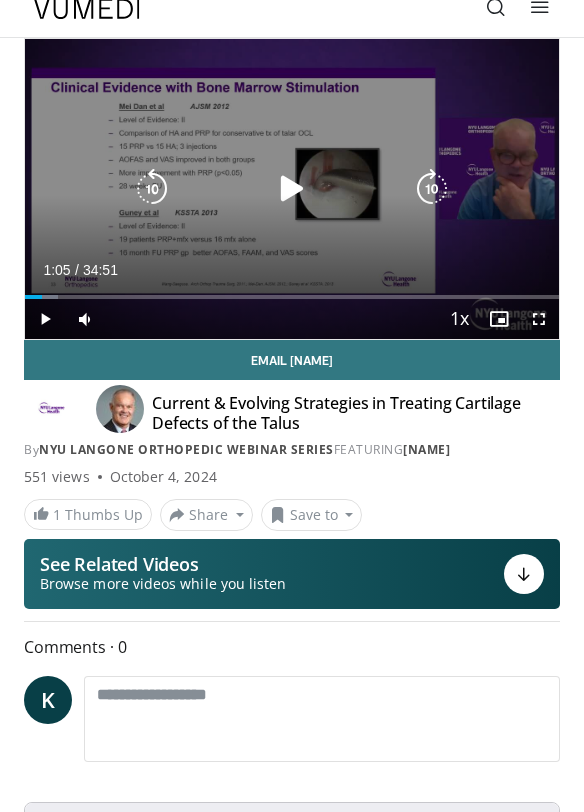 click at bounding box center [292, 189] 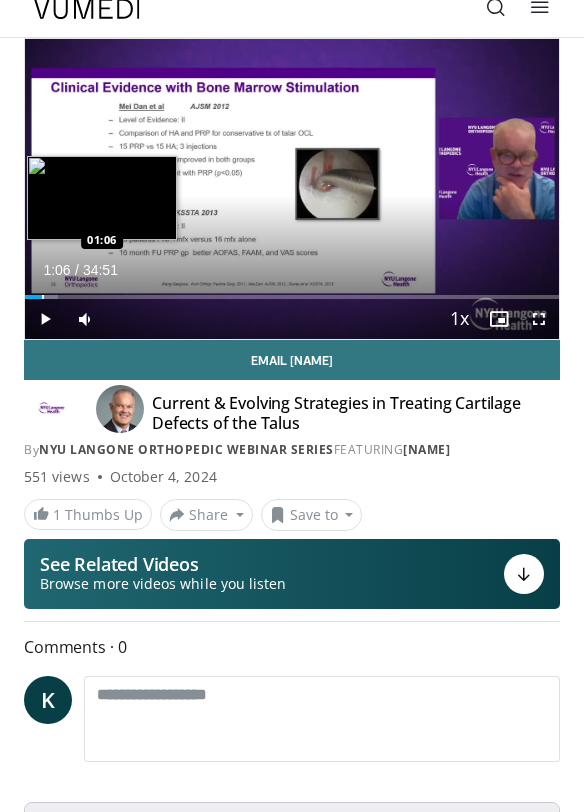 click at bounding box center (43, 297) 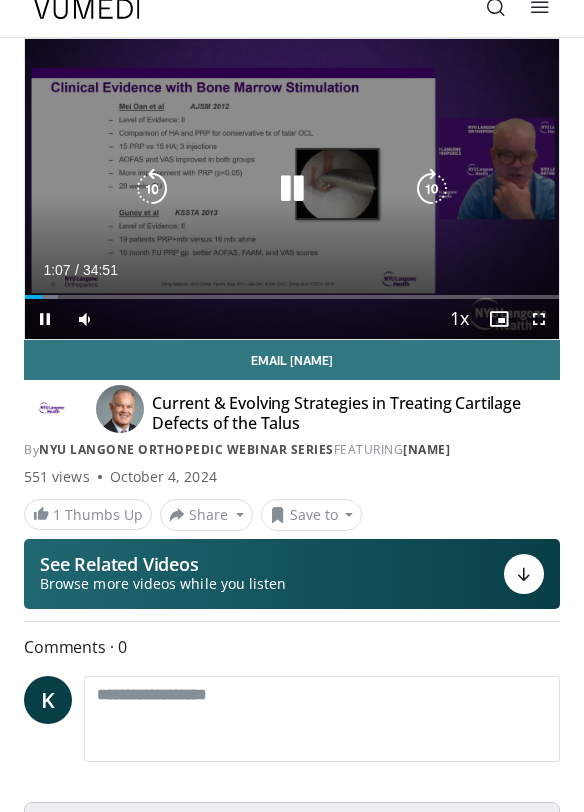 click at bounding box center [292, 189] 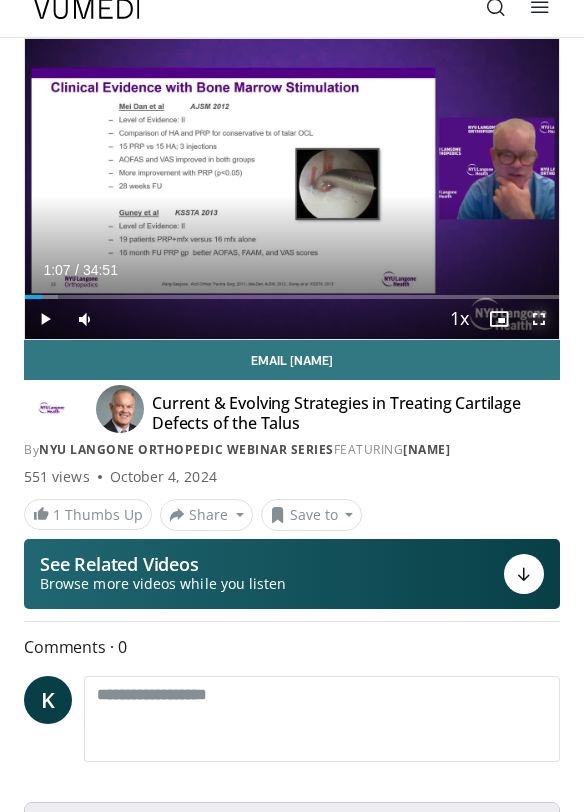 click at bounding box center [539, 319] 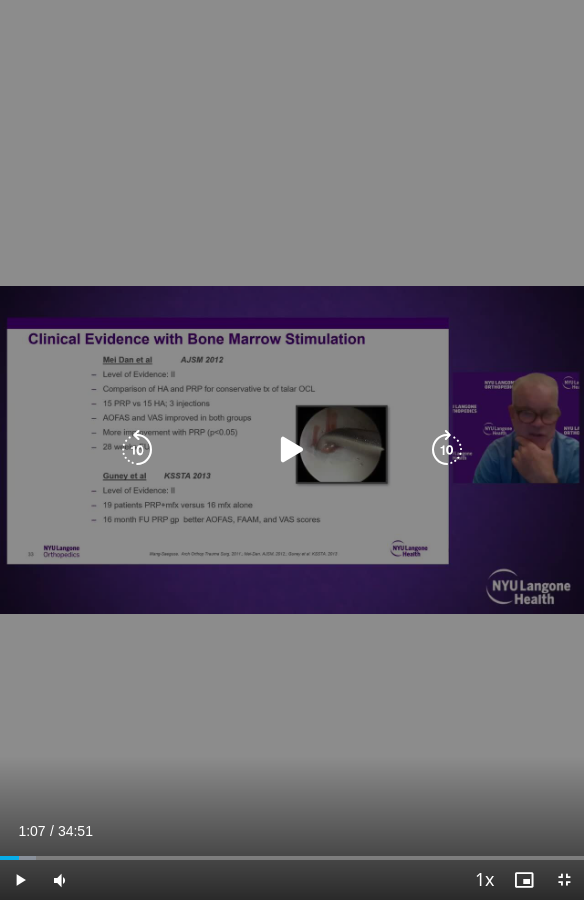 click on "10 seconds
Tap to unmute" at bounding box center [292, 450] 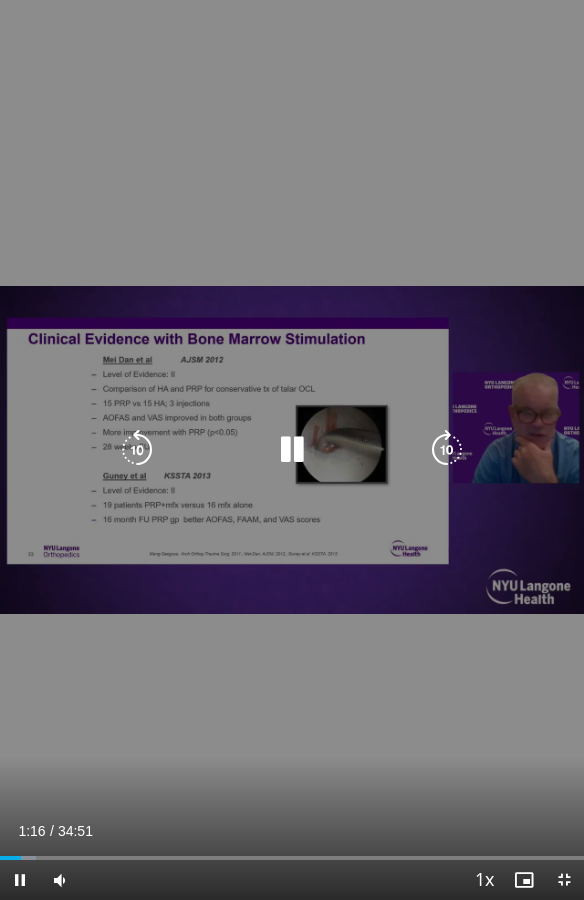 click at bounding box center [292, 450] 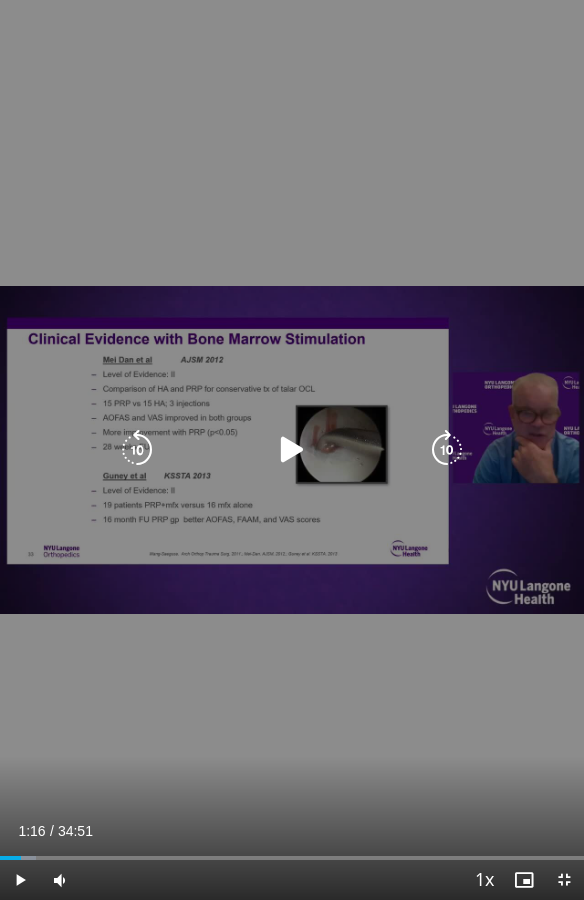 click at bounding box center (292, 450) 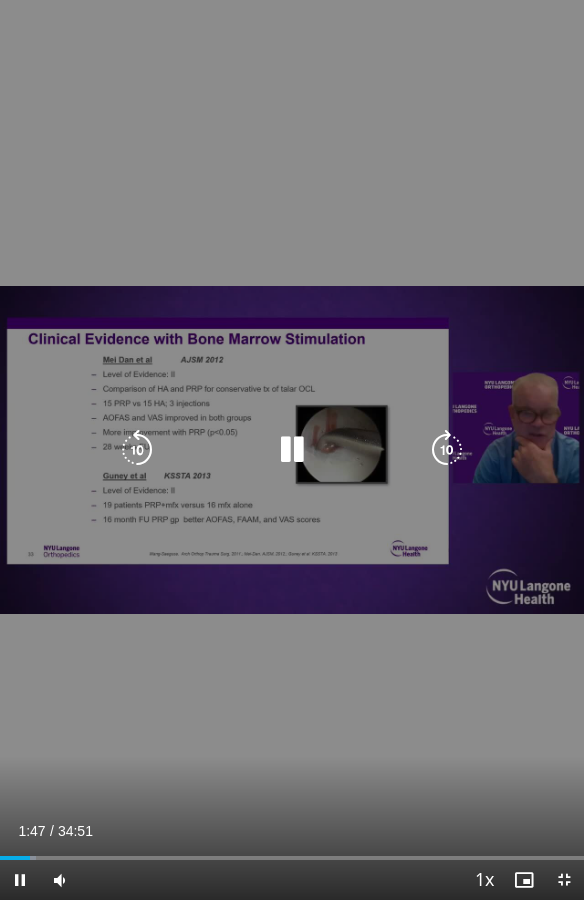 click at bounding box center (292, 450) 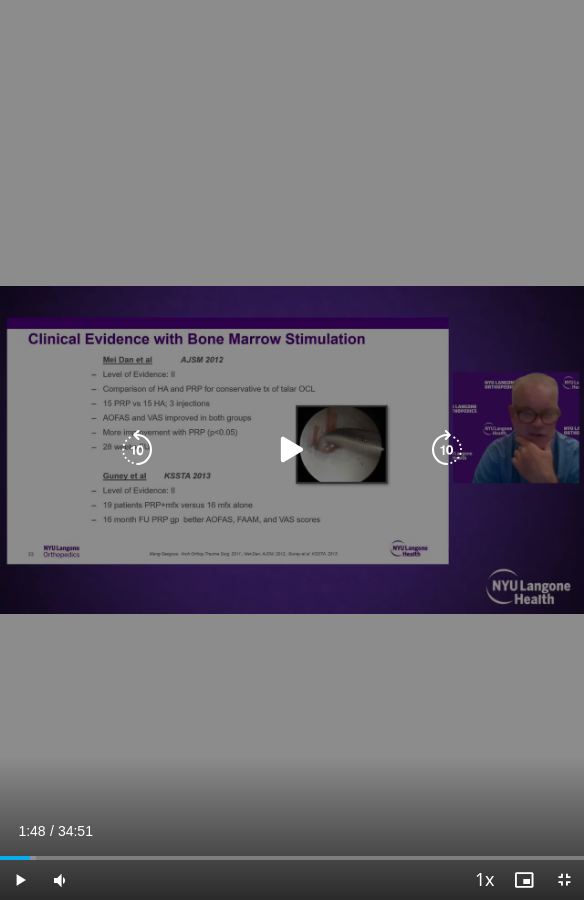 click at bounding box center [292, 450] 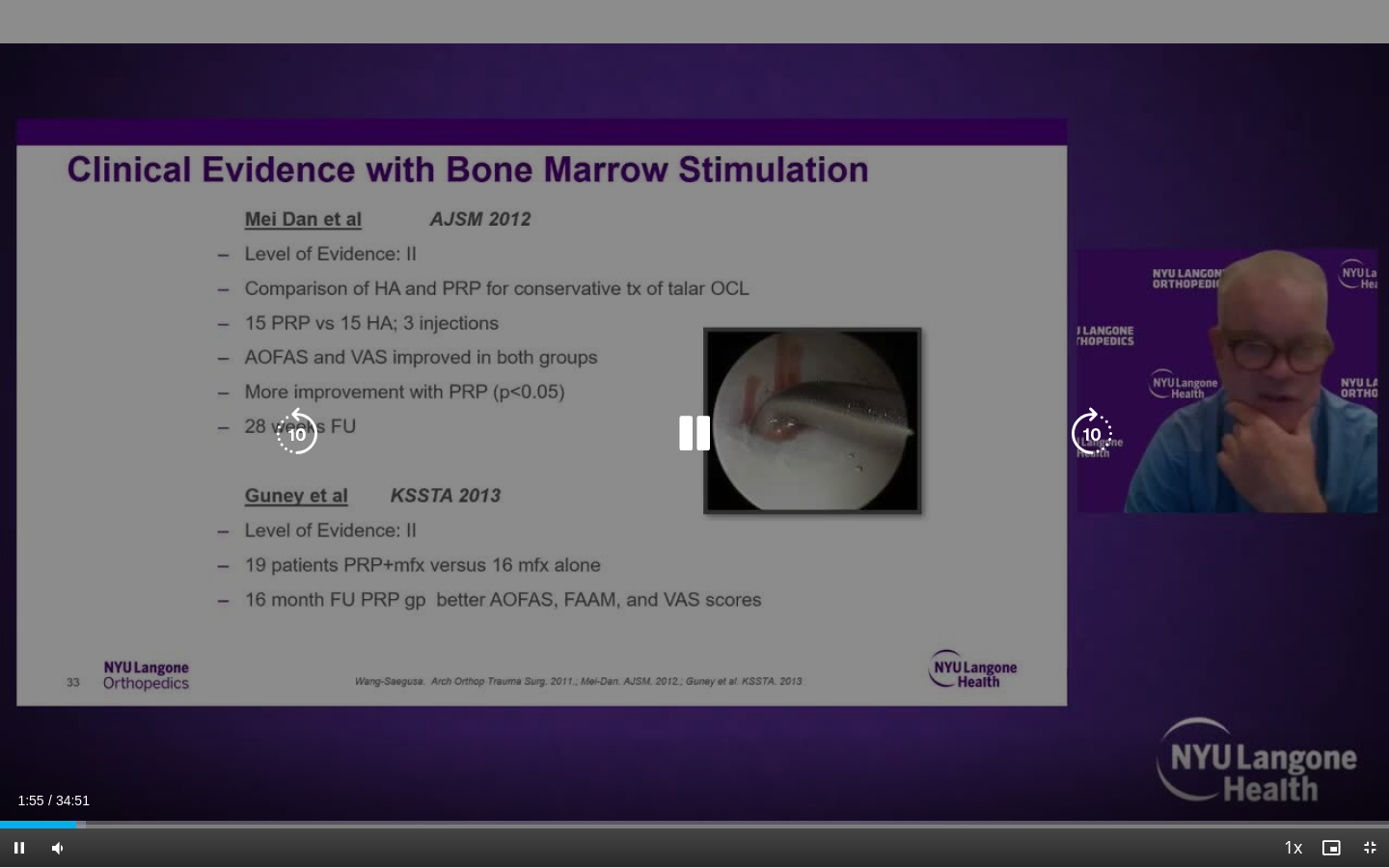 click on "10 seconds
Tap to unmute" at bounding box center (694, 433) 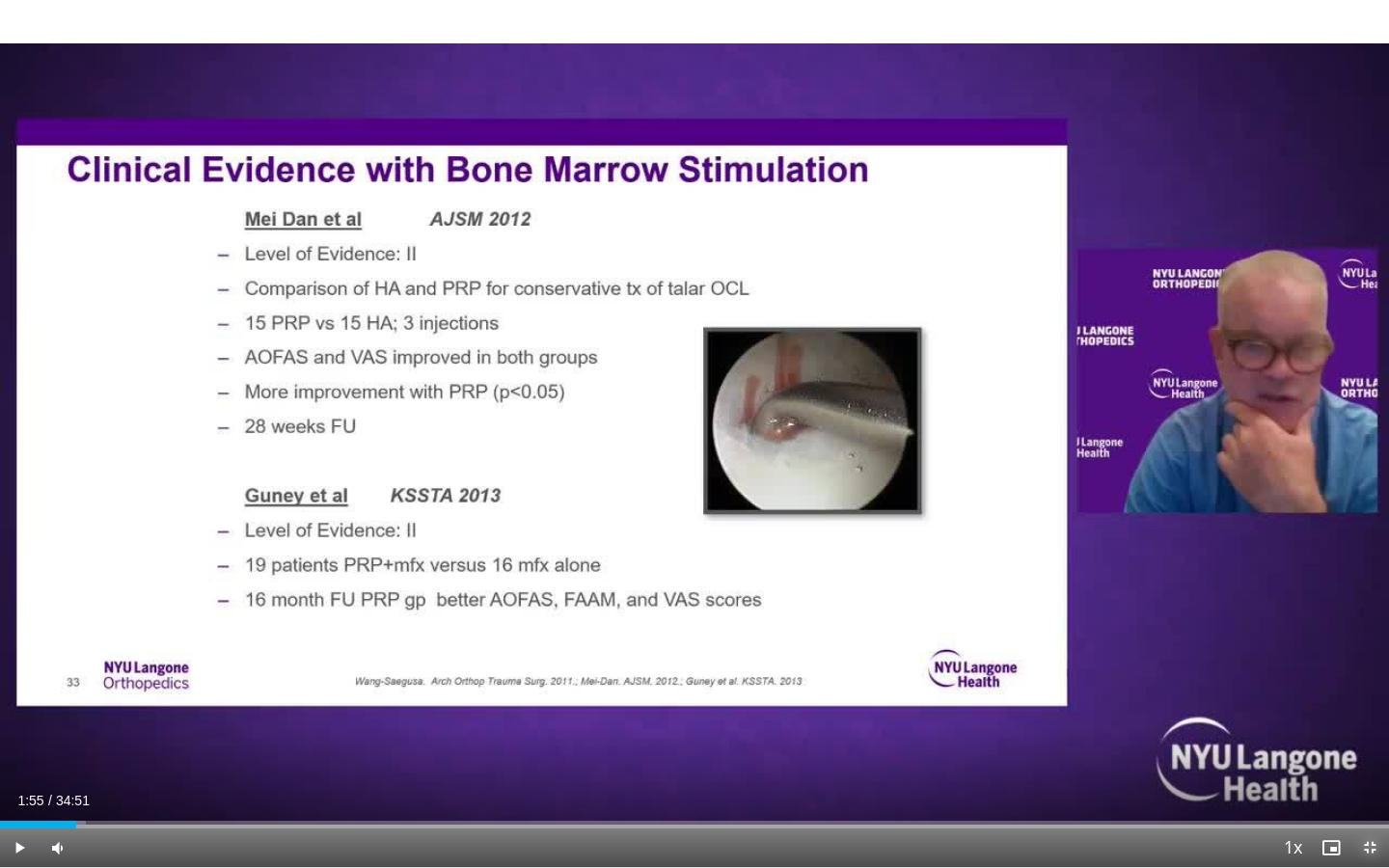 click at bounding box center (1370, 848) 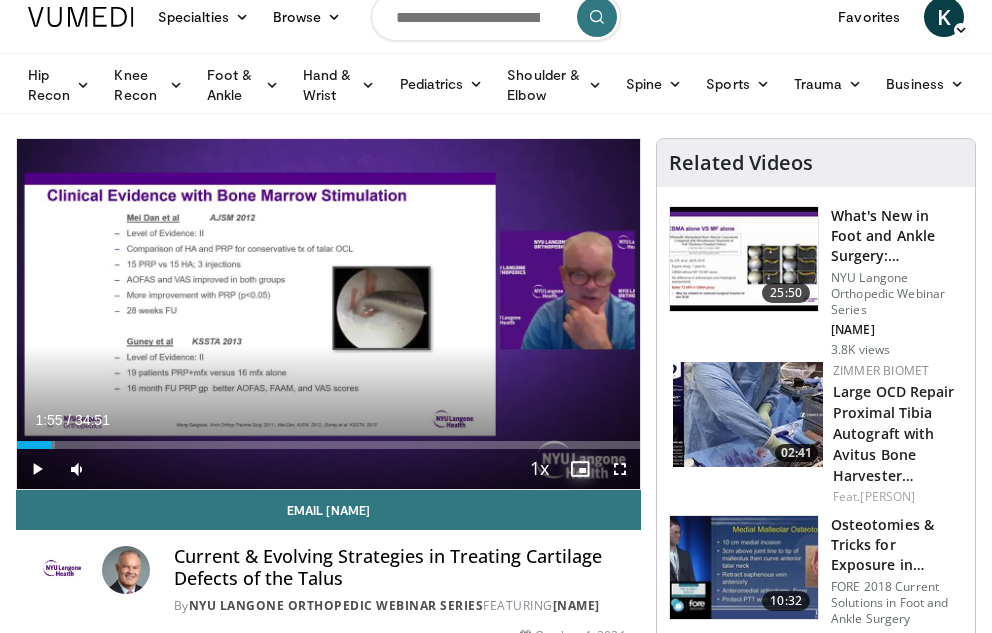 click at bounding box center [580, 469] 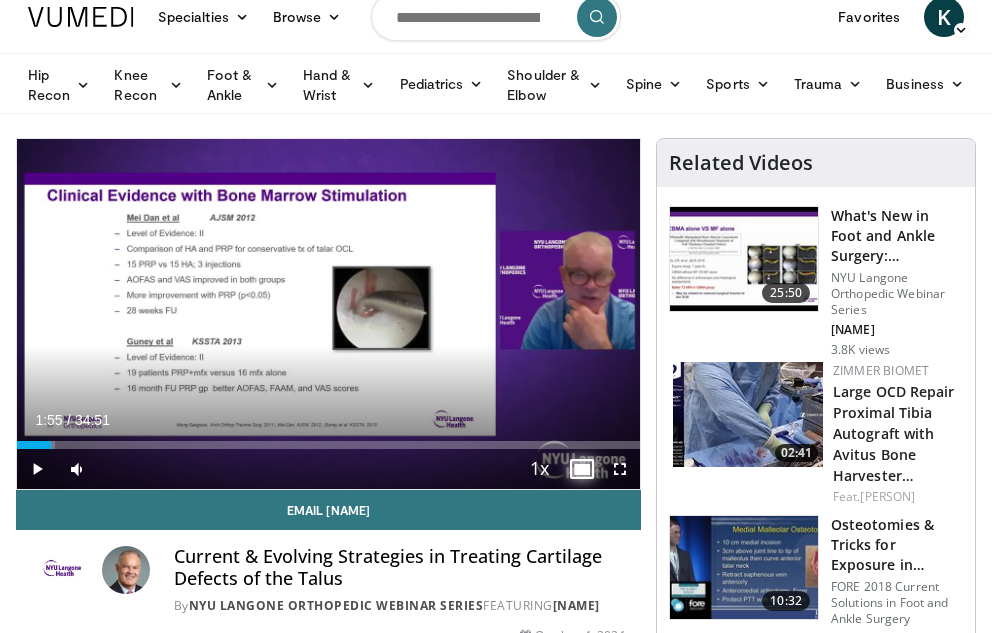 click at bounding box center [580, 469] 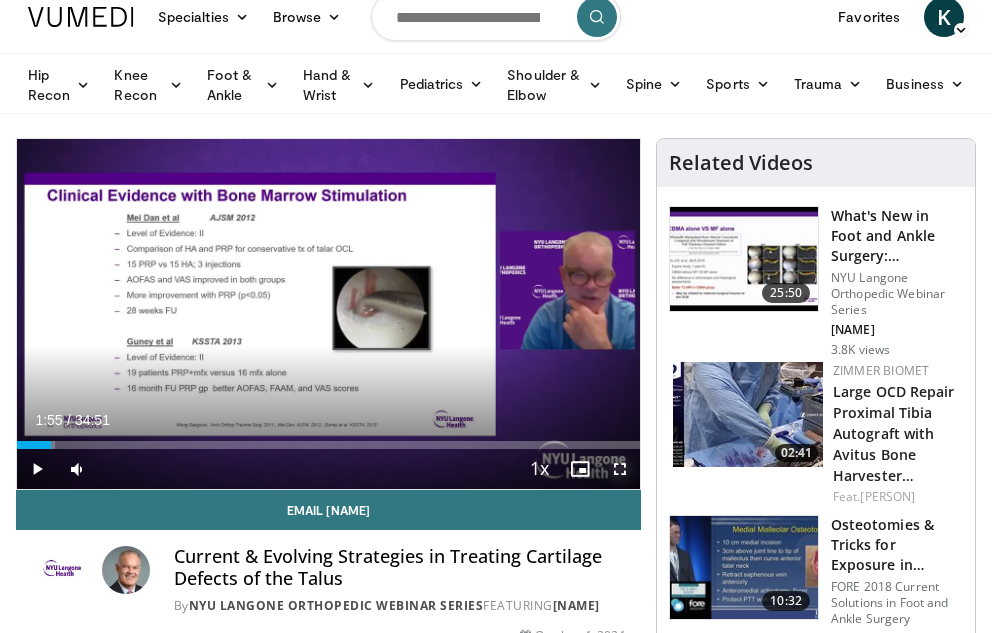 click at bounding box center (620, 469) 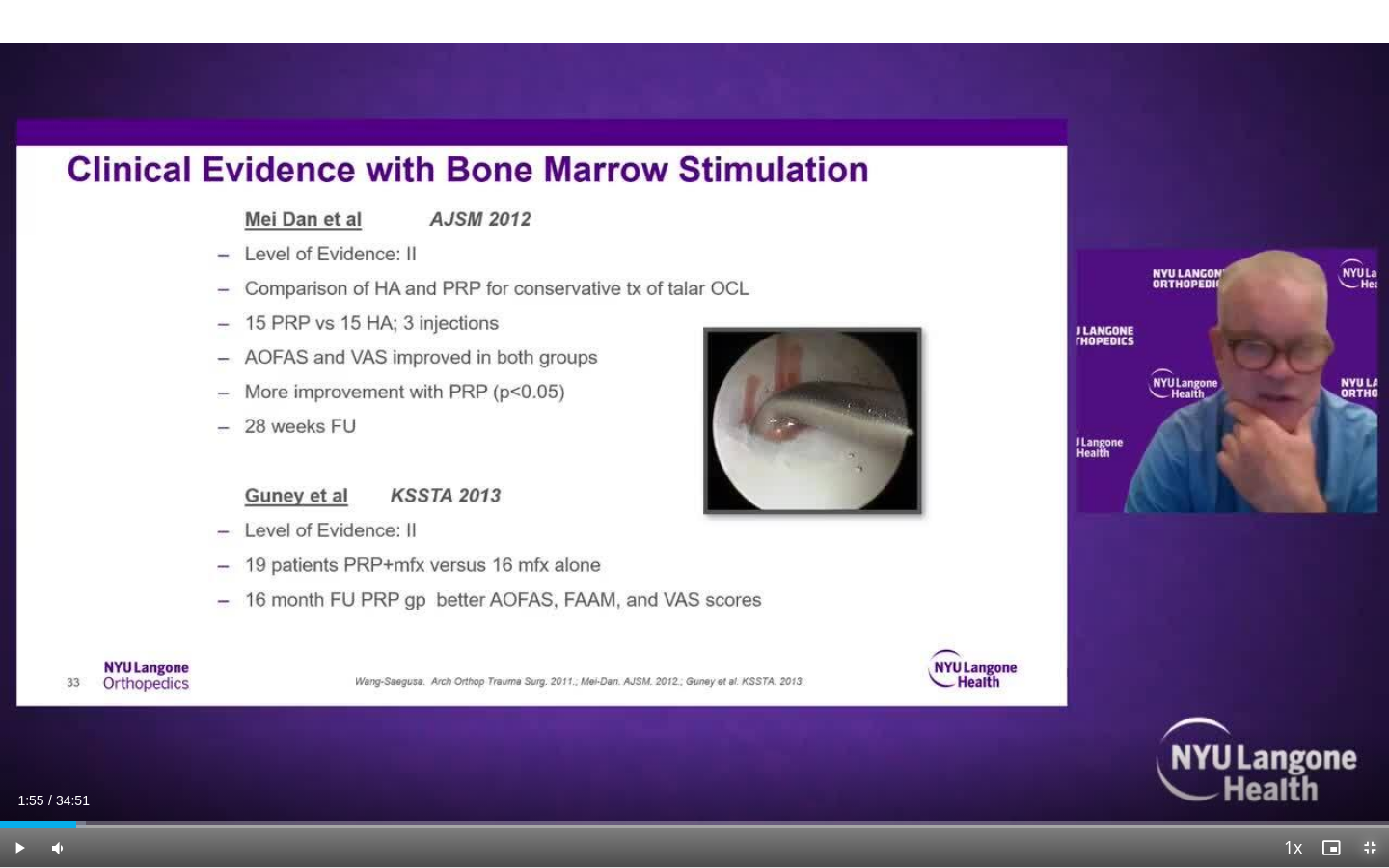 click at bounding box center (1370, 848) 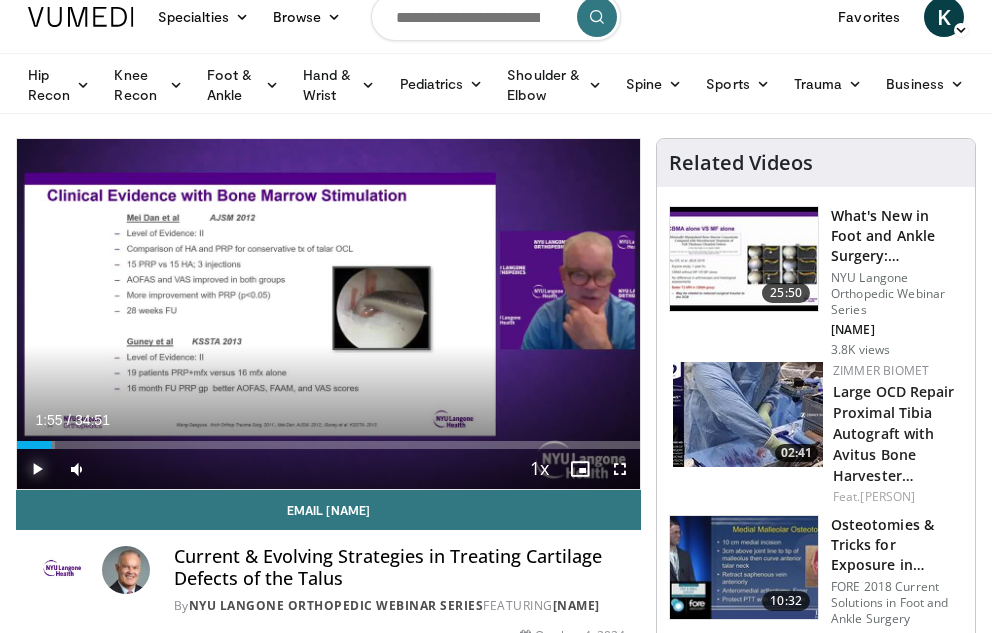 click at bounding box center (37, 469) 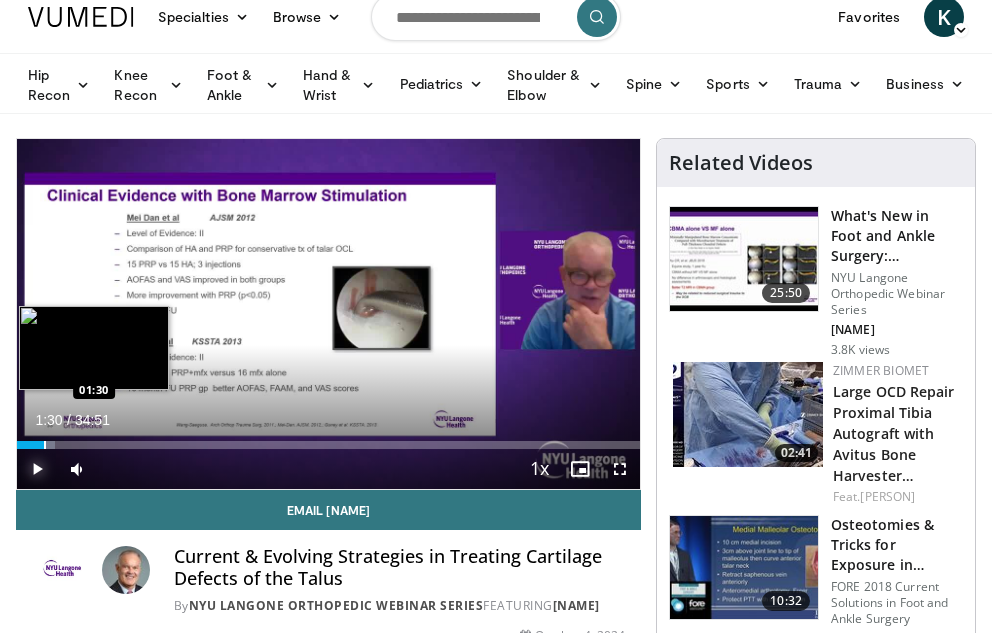click at bounding box center (45, 445) 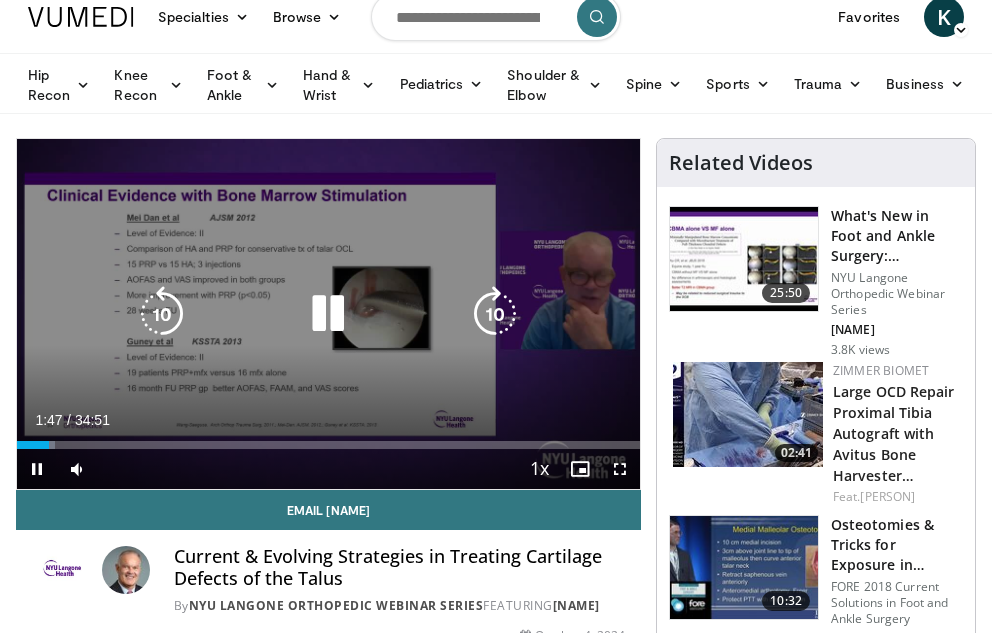 click on "10 seconds
Tap to unmute" at bounding box center (328, 314) 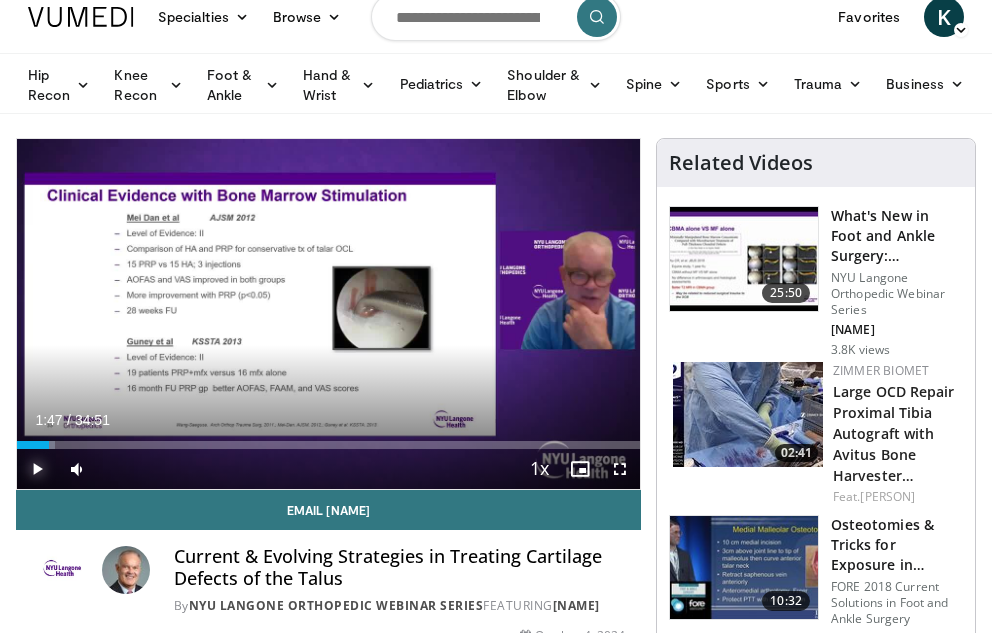 click at bounding box center [37, 469] 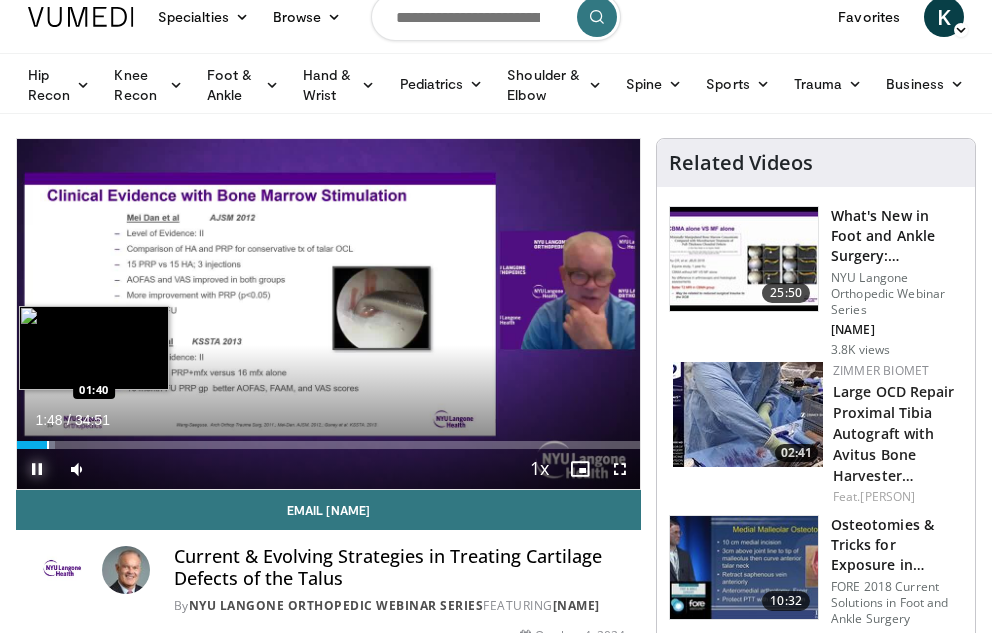 click at bounding box center (48, 445) 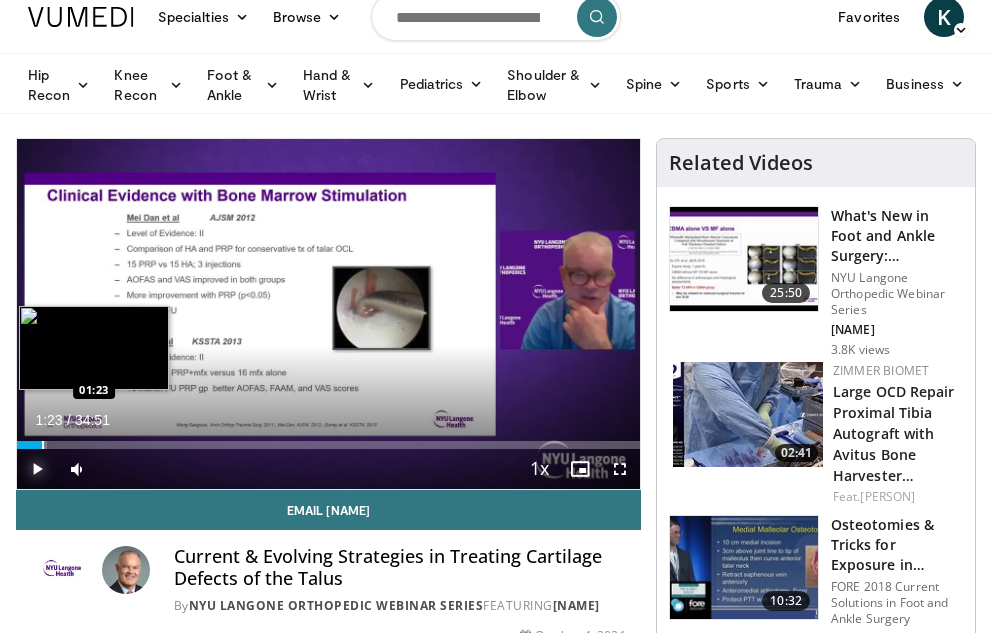click at bounding box center [43, 445] 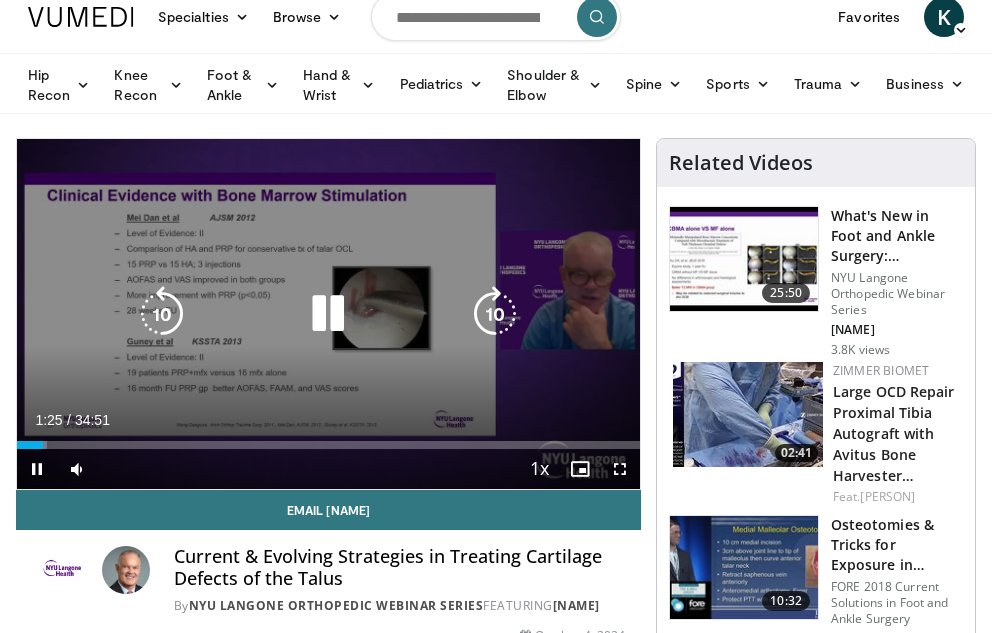 click on "**********" at bounding box center (328, 314) 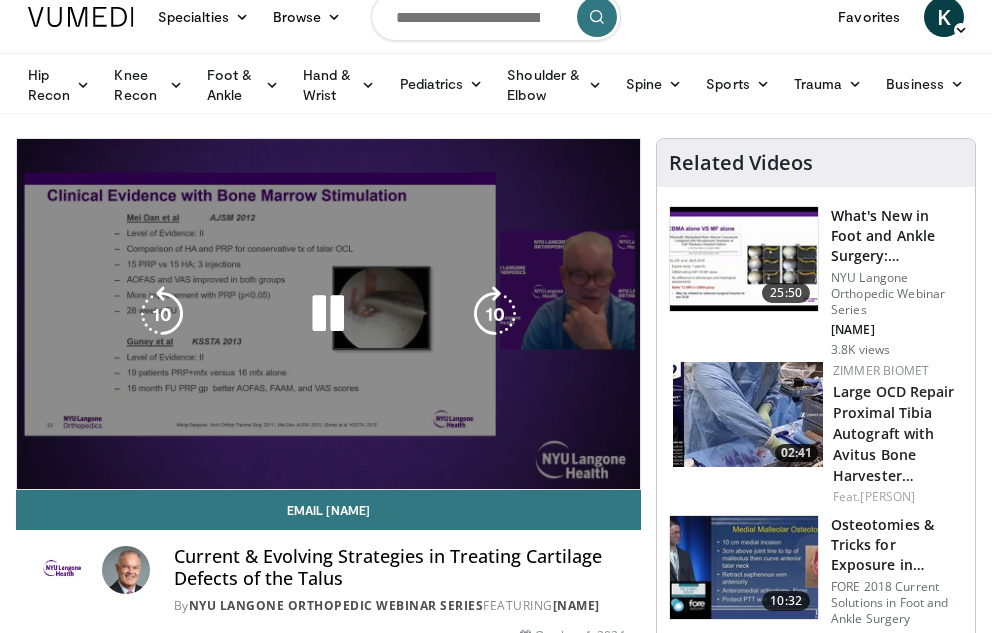 click on "**********" at bounding box center [328, 314] 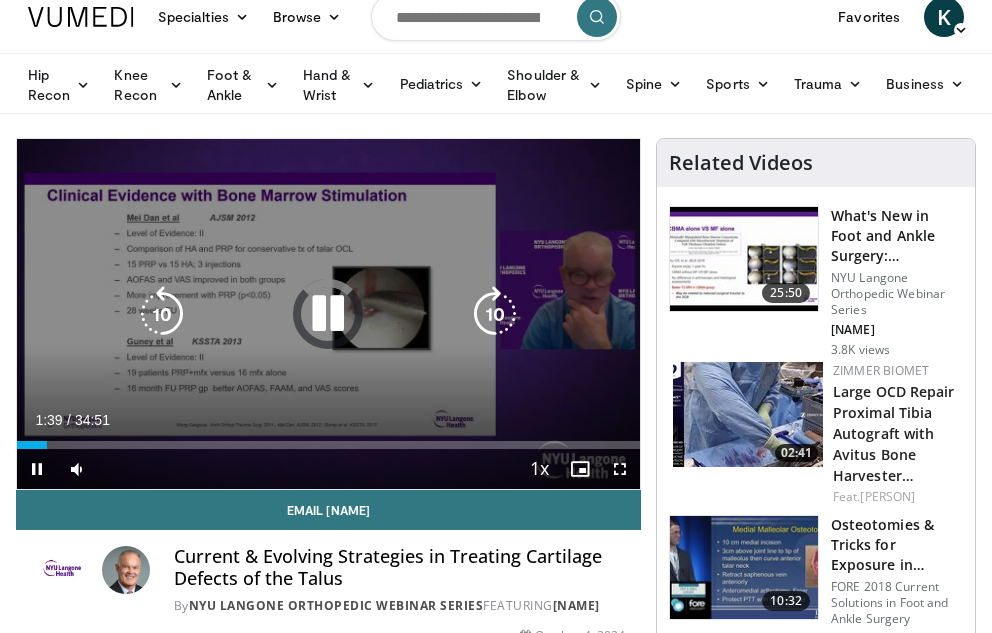 click at bounding box center (329, 314) 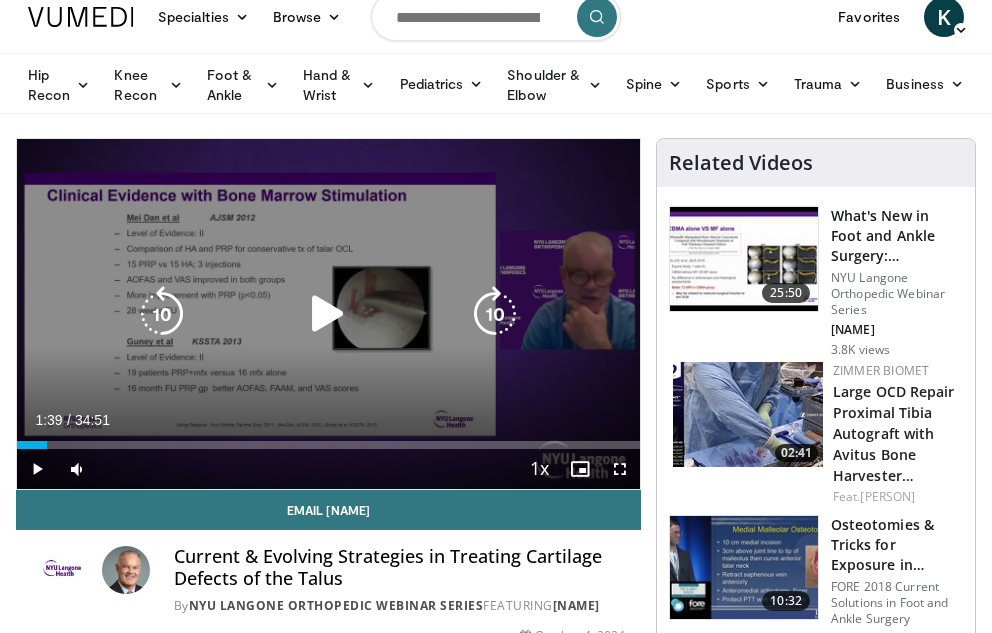 click at bounding box center (328, 314) 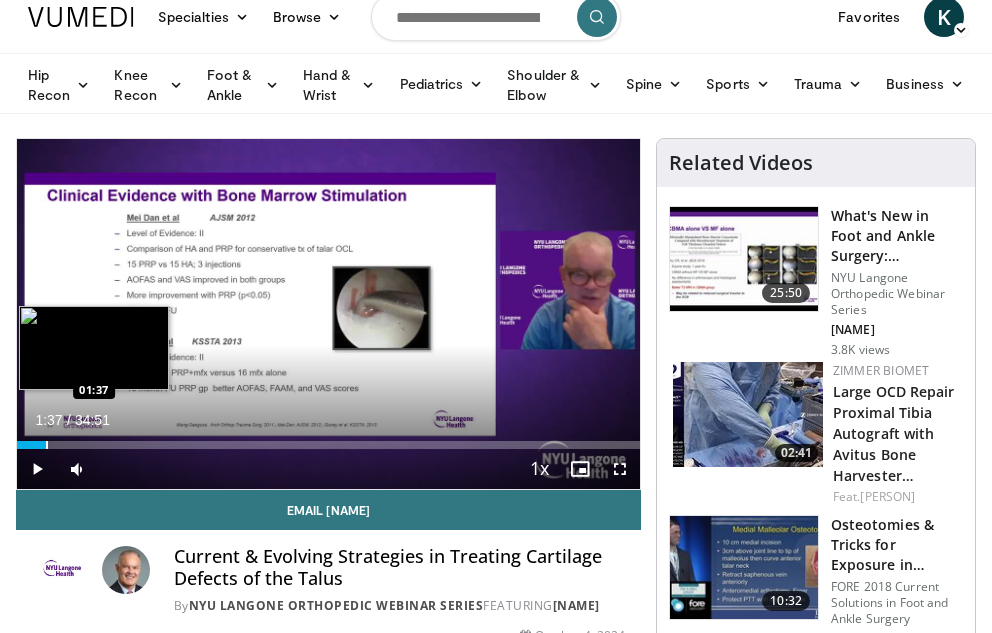 click at bounding box center (47, 445) 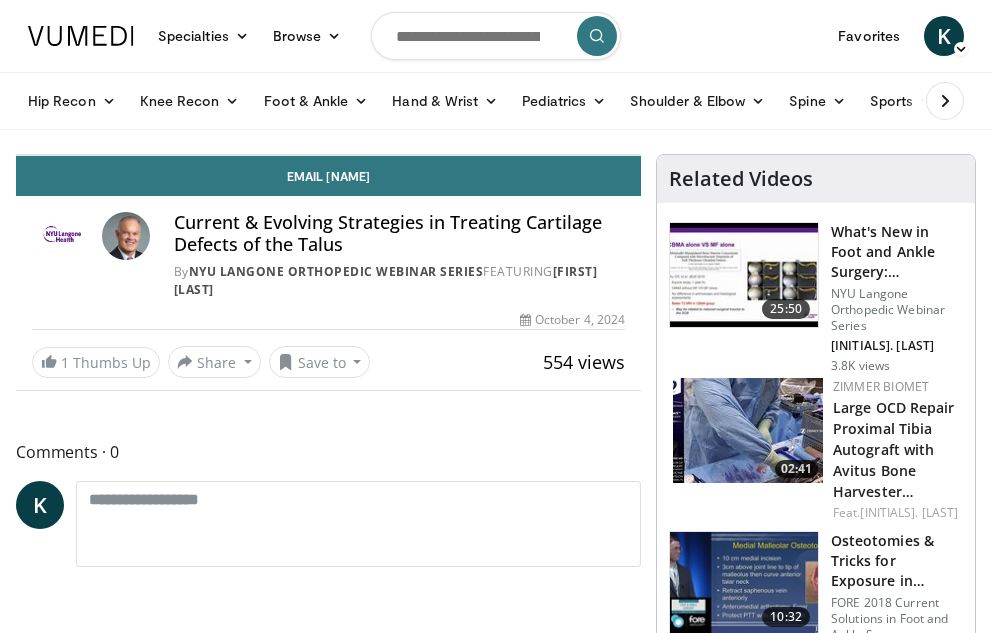 scroll, scrollTop: 19, scrollLeft: 0, axis: vertical 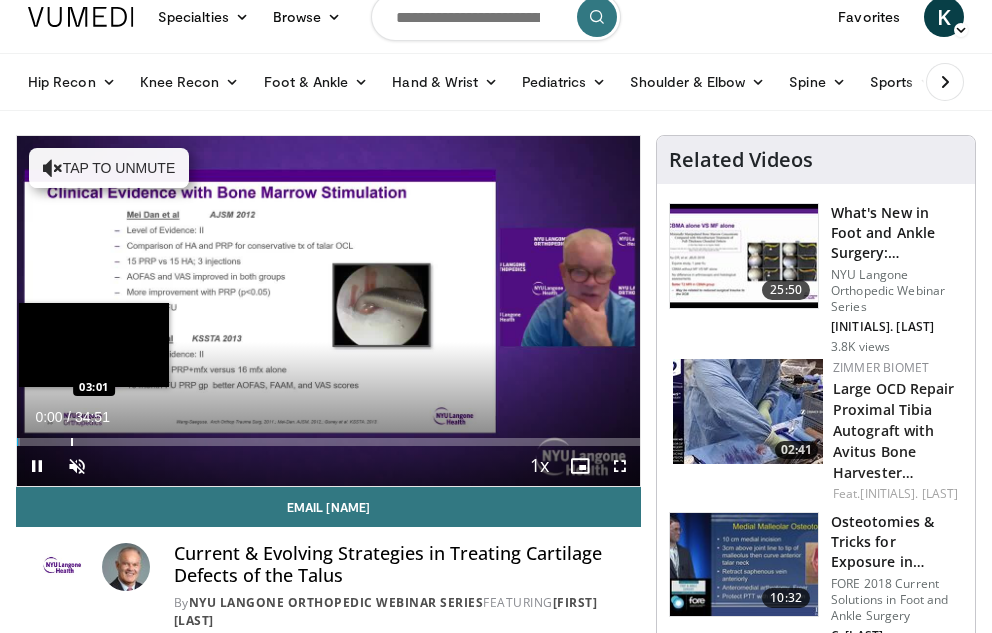 click at bounding box center (72, 442) 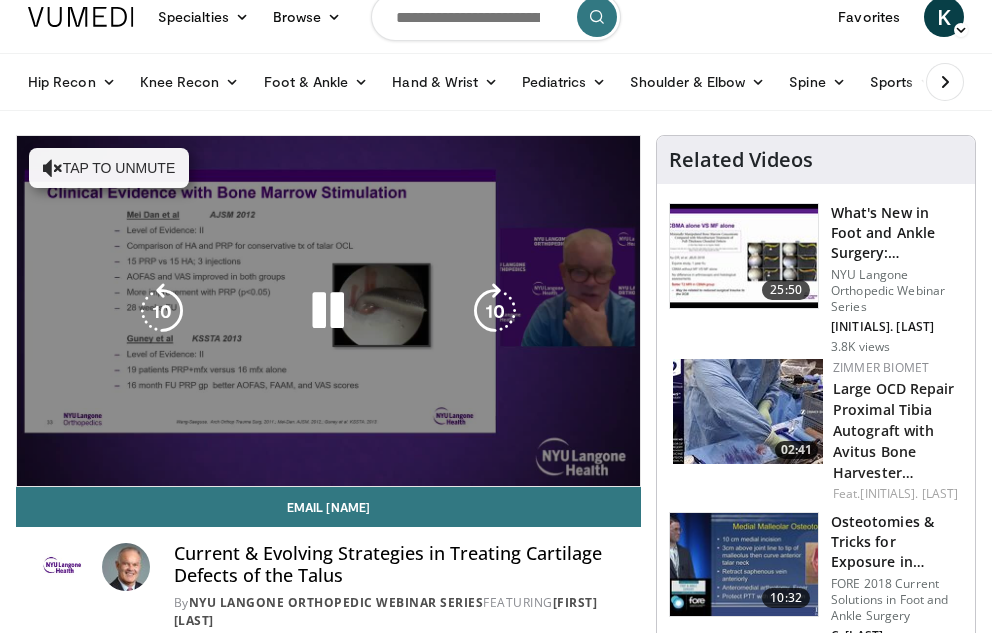 click on "03:01" at bounding box center (44, 482) 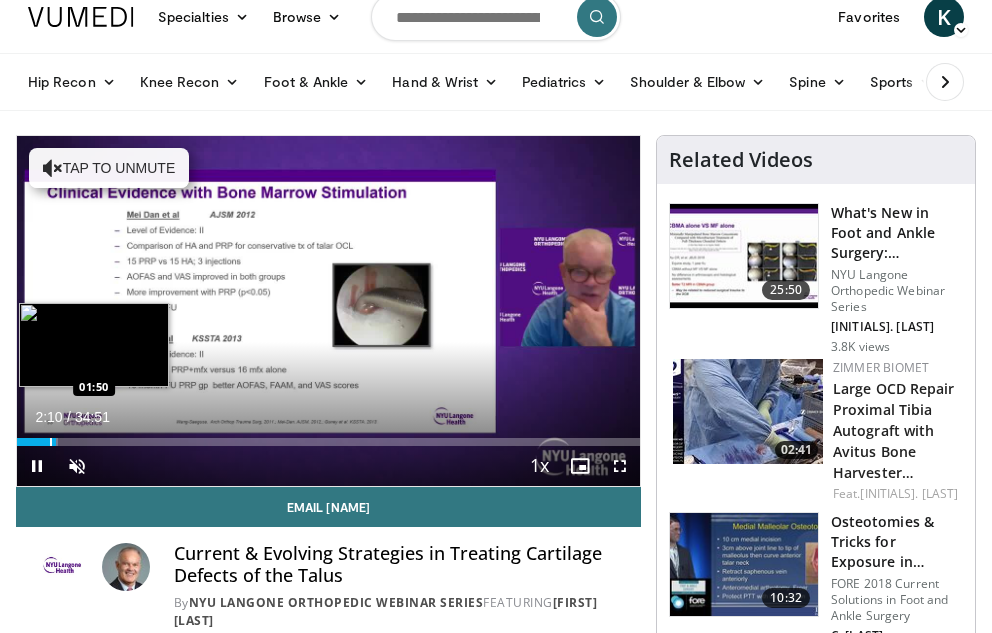 click at bounding box center [51, 442] 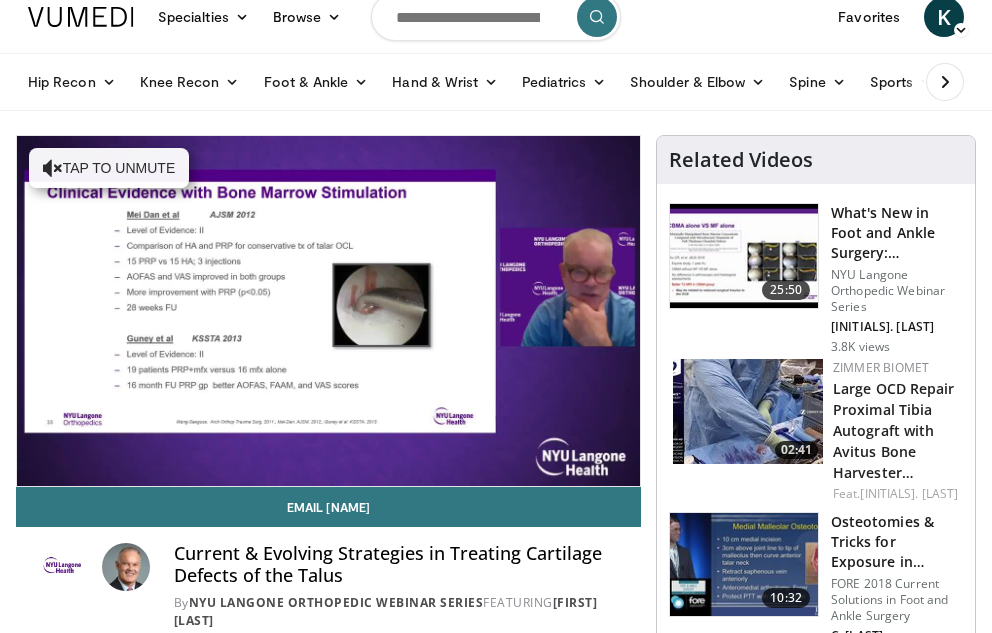 click on "**********" at bounding box center [328, 311] 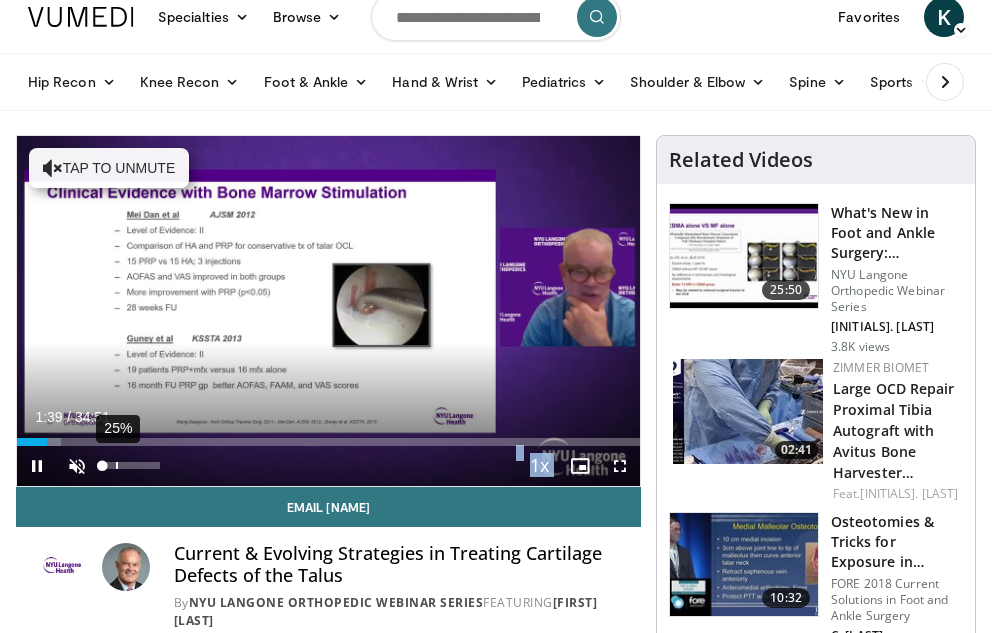 click at bounding box center [102, 465] 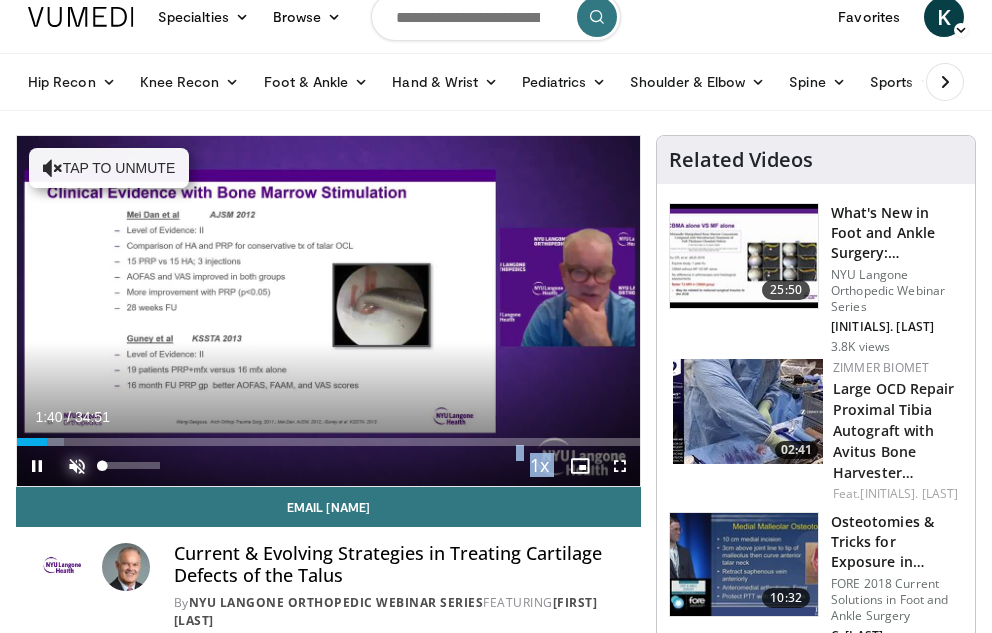 click at bounding box center (77, 466) 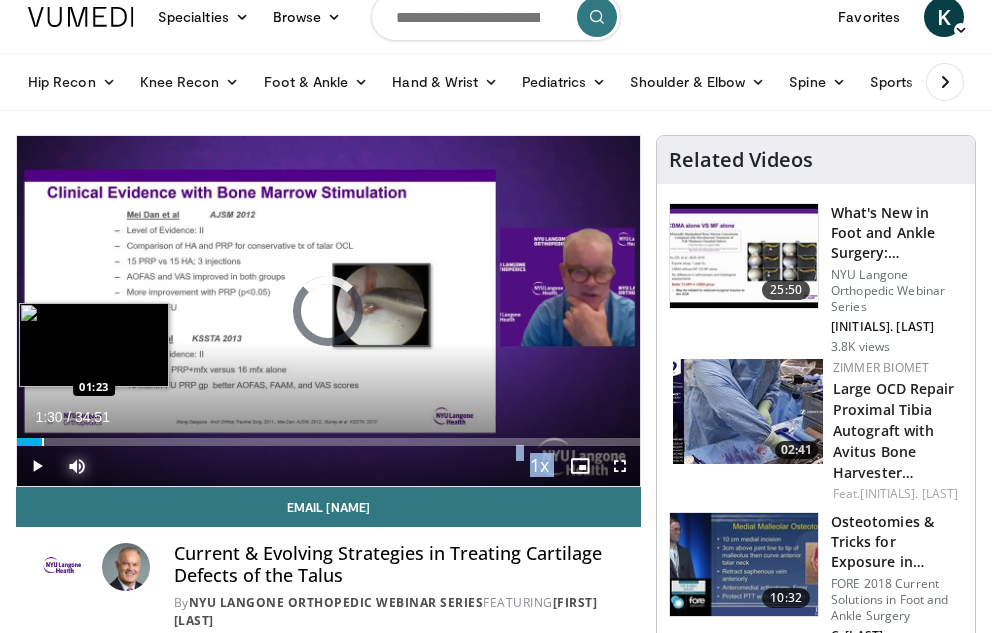 click at bounding box center (43, 442) 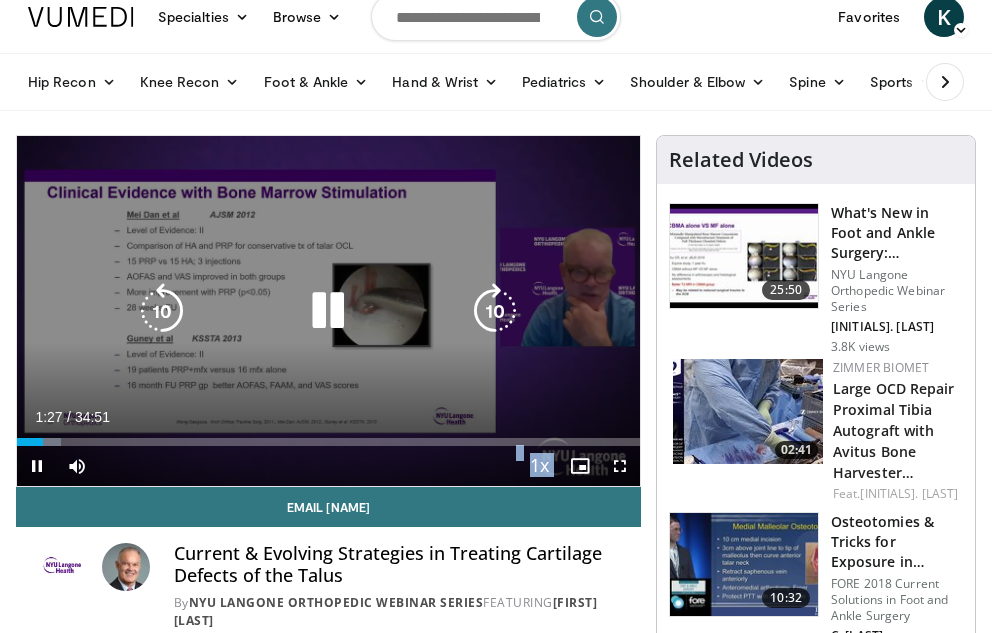 click at bounding box center (328, 311) 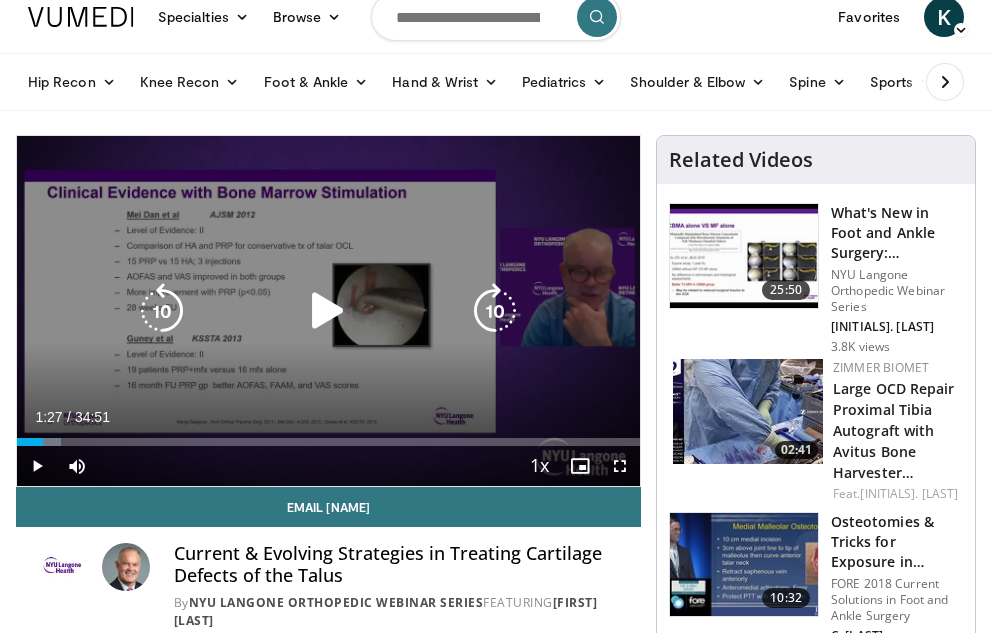 click at bounding box center [329, 311] 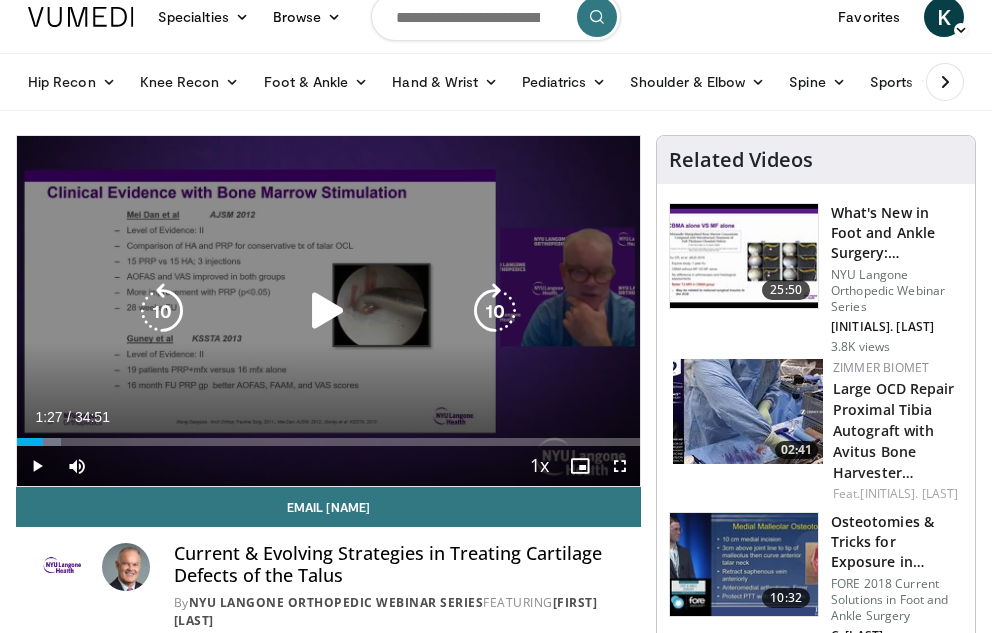 click at bounding box center [328, 311] 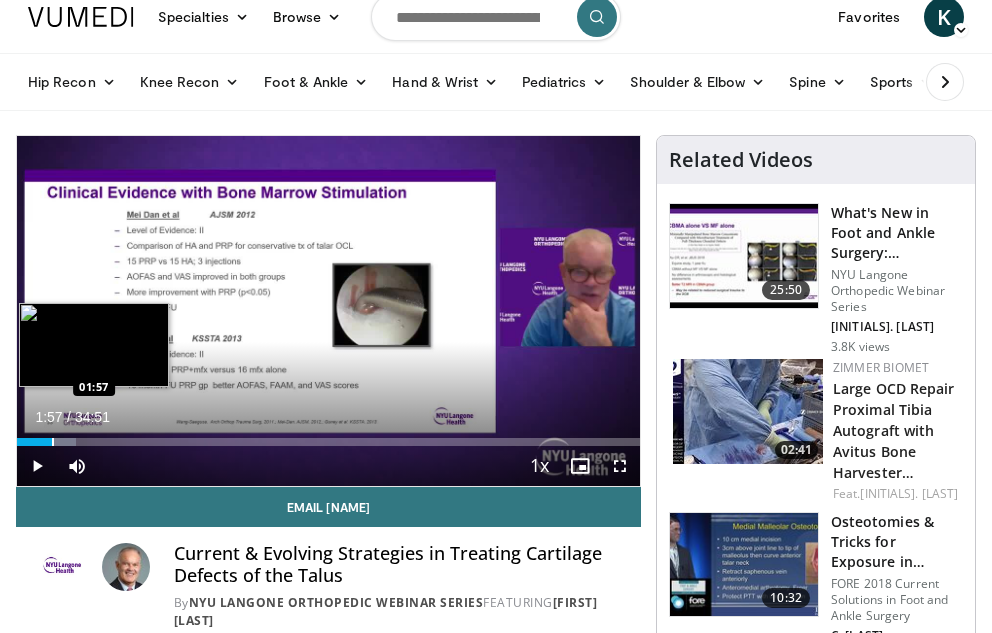 click at bounding box center (53, 442) 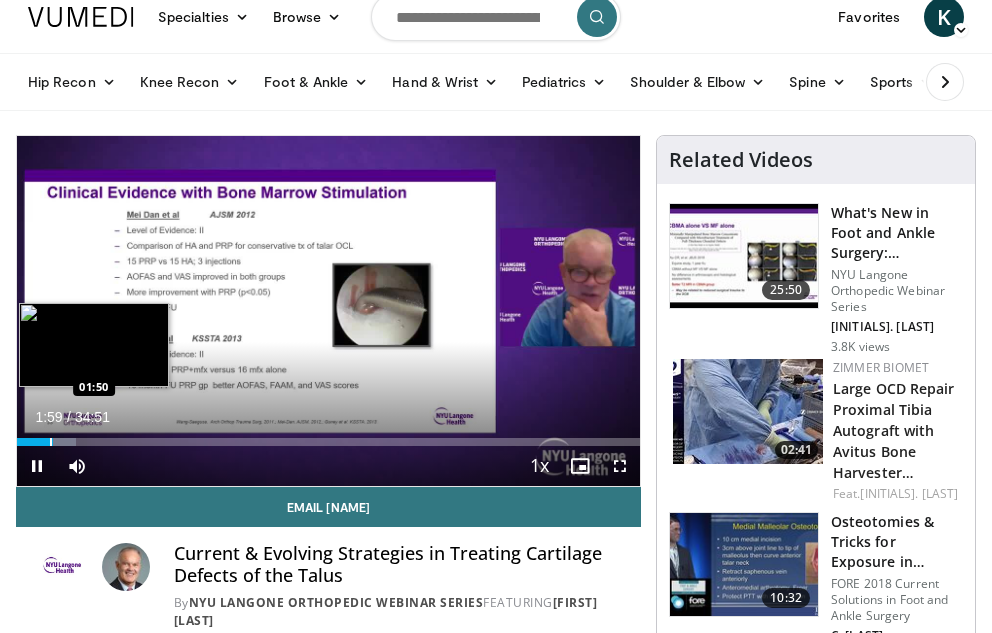 click on "**********" at bounding box center (328, 311) 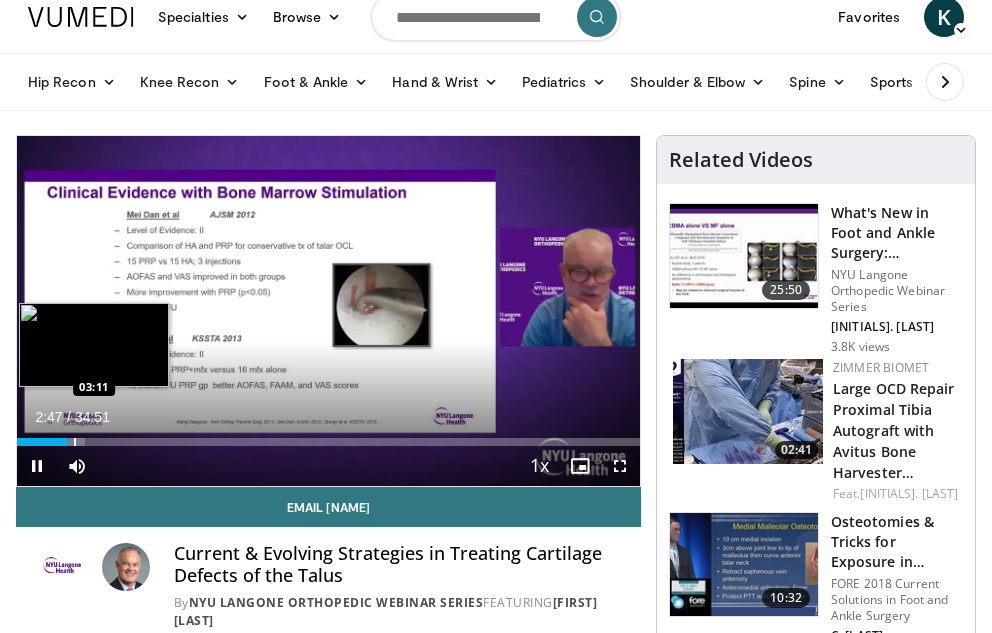 click at bounding box center (75, 442) 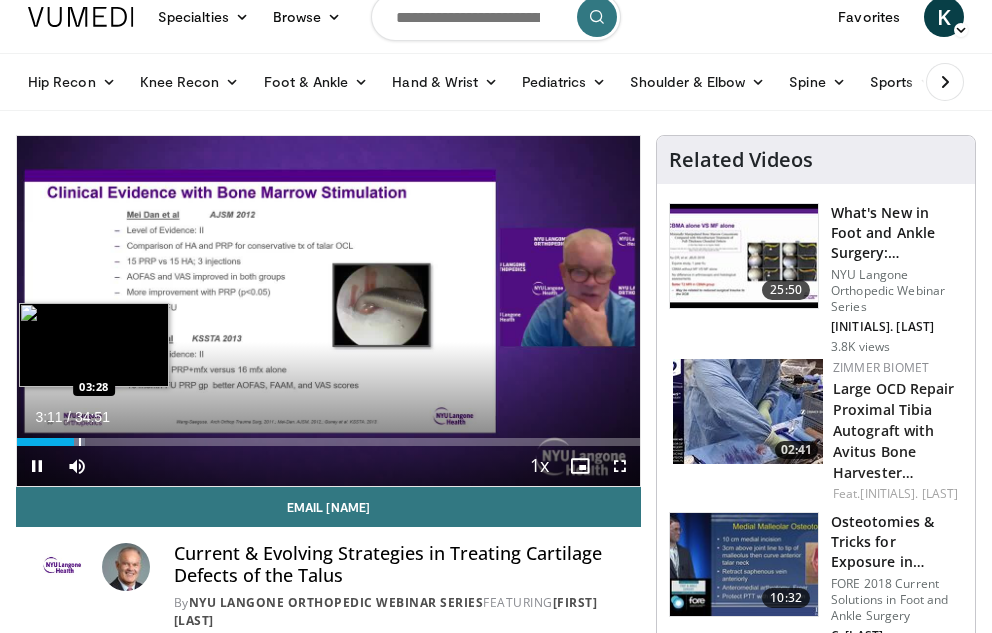 click at bounding box center (80, 442) 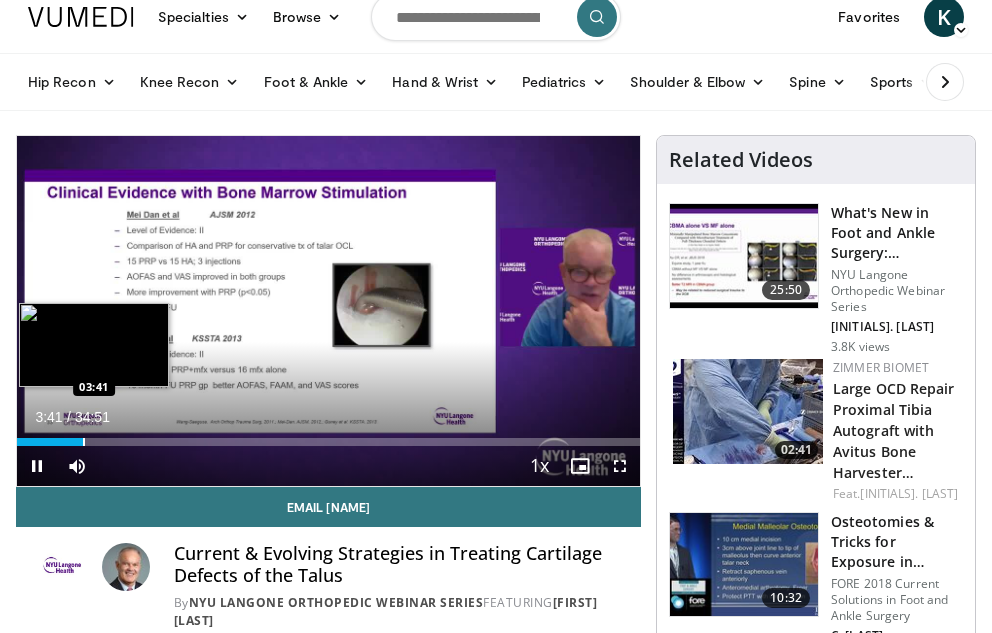 click at bounding box center (84, 442) 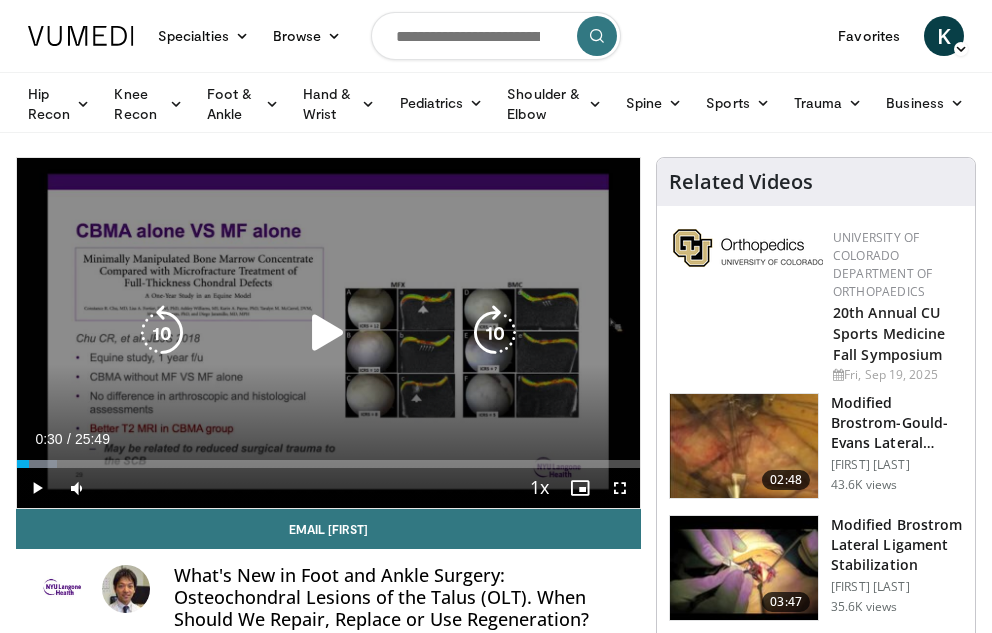 scroll, scrollTop: 0, scrollLeft: 0, axis: both 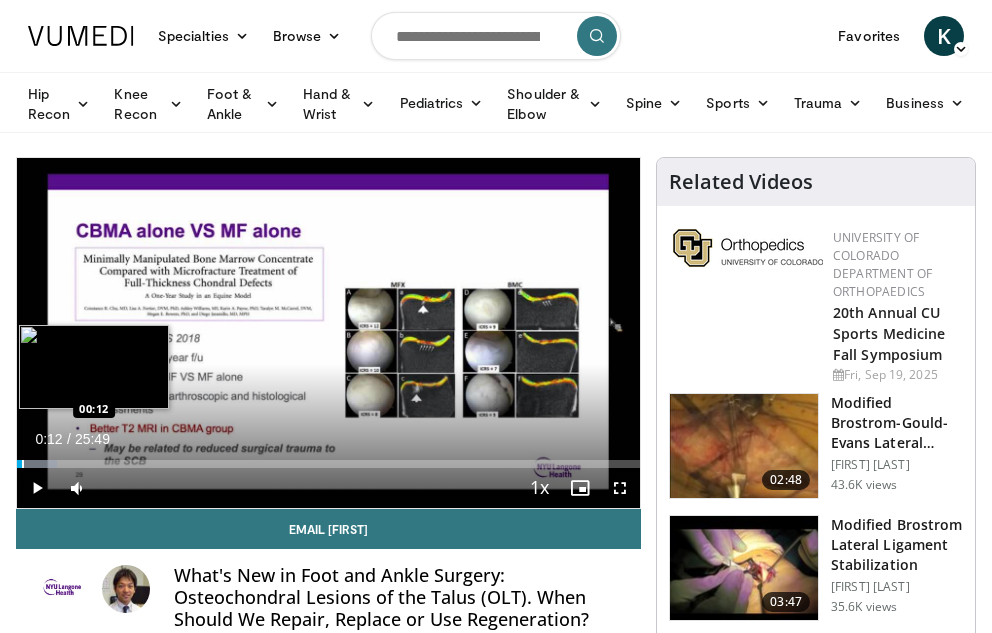 click at bounding box center (23, 464) 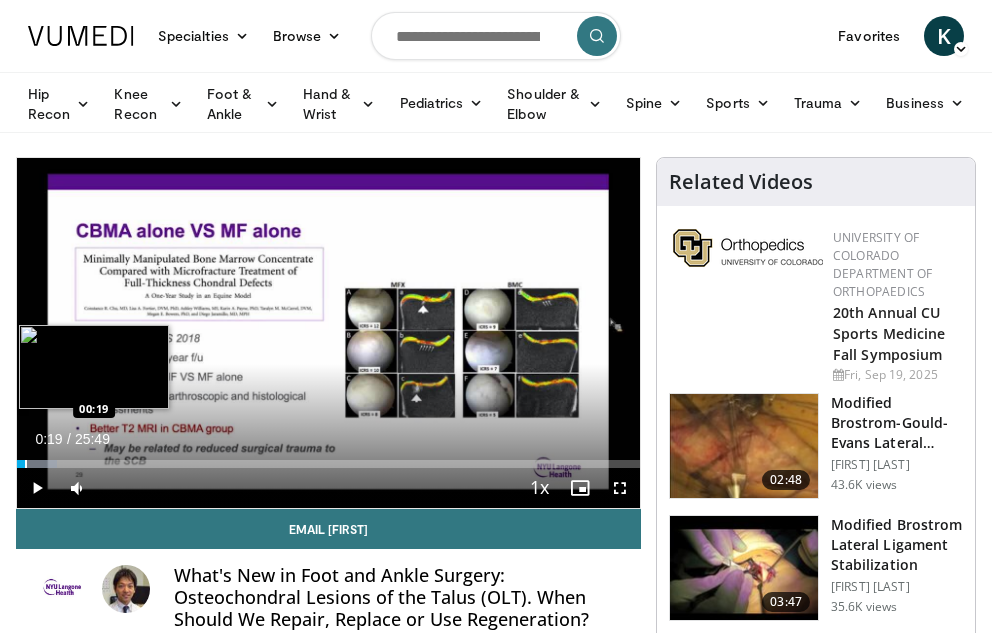 click at bounding box center [26, 464] 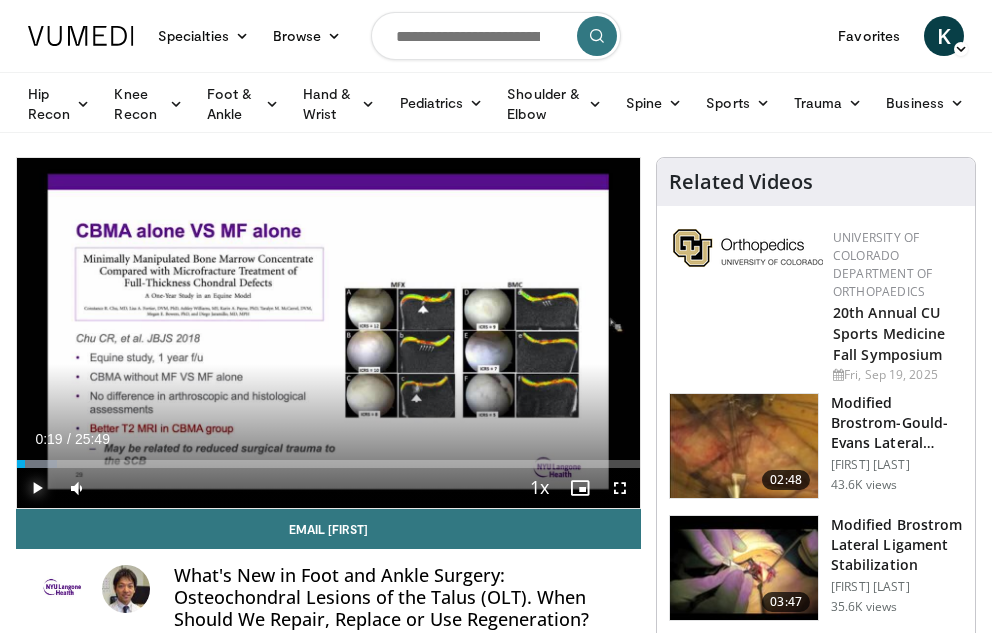 click at bounding box center [37, 488] 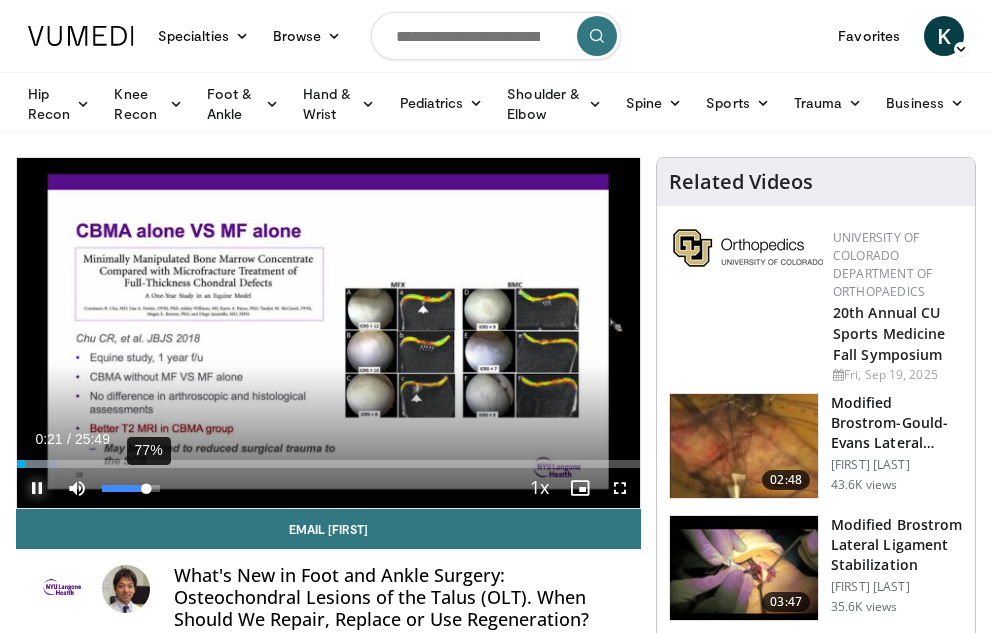 drag, startPoint x: 134, startPoint y: 484, endPoint x: 145, endPoint y: 484, distance: 11 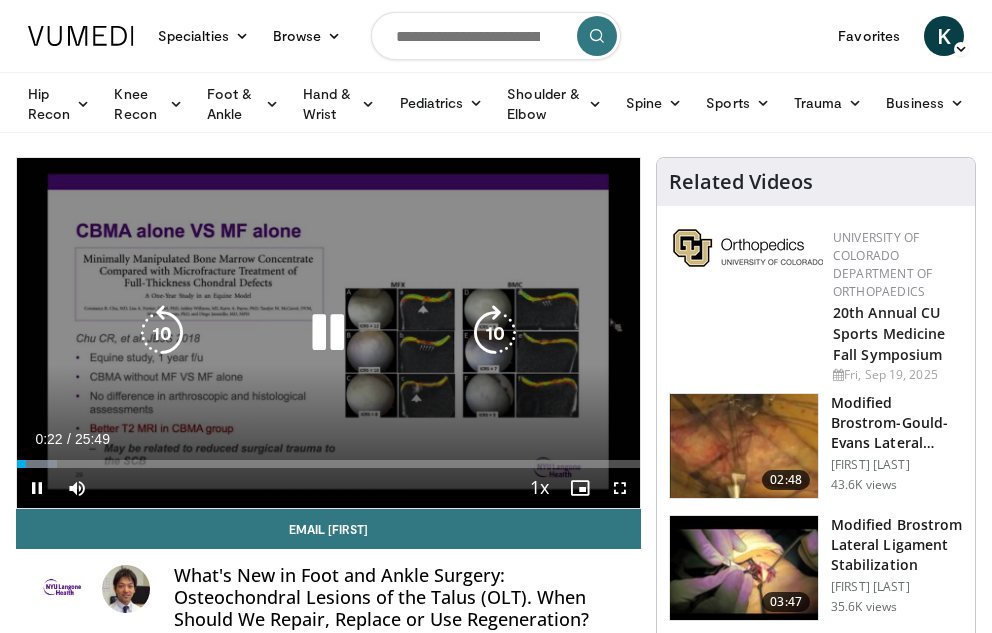 click at bounding box center (329, 333) 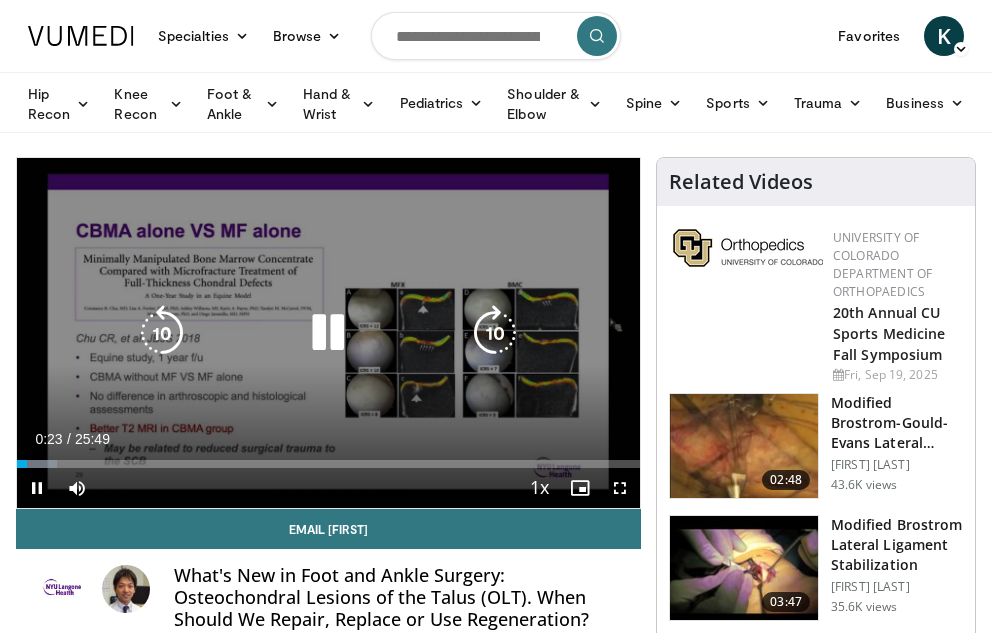 click at bounding box center [328, 333] 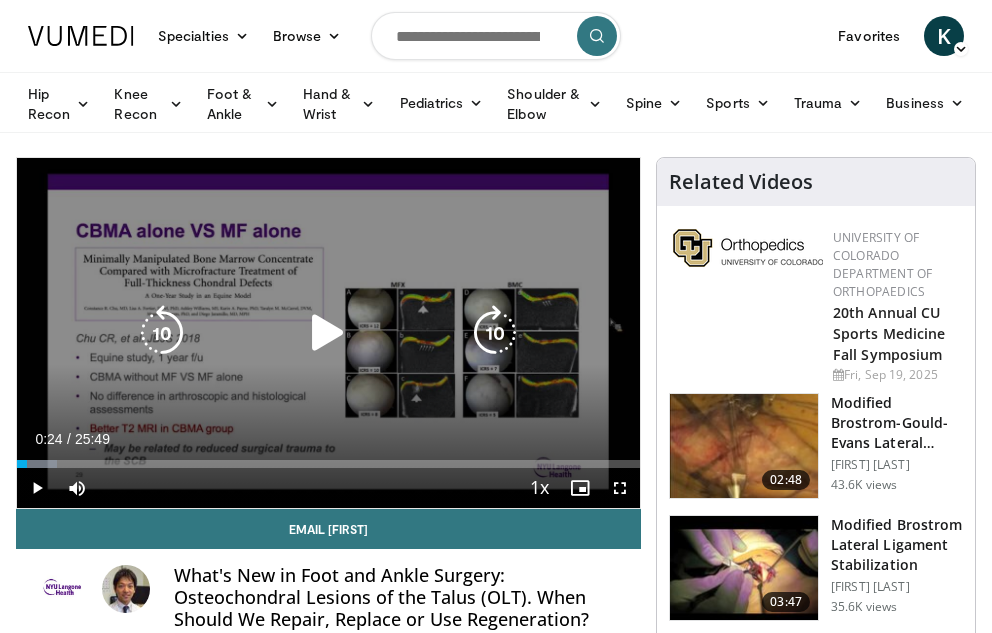 click at bounding box center (329, 333) 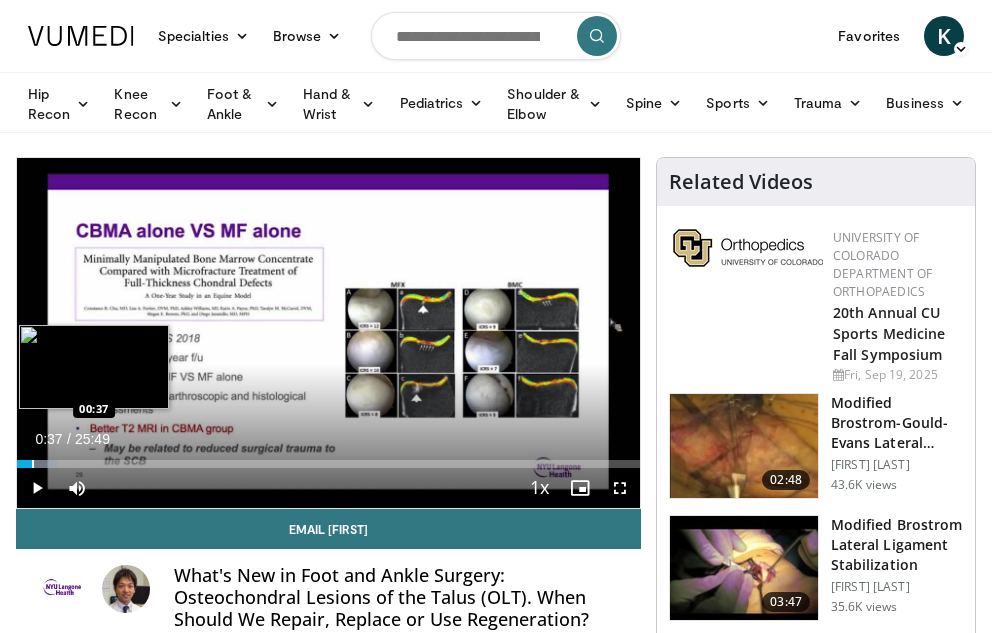 click at bounding box center [33, 464] 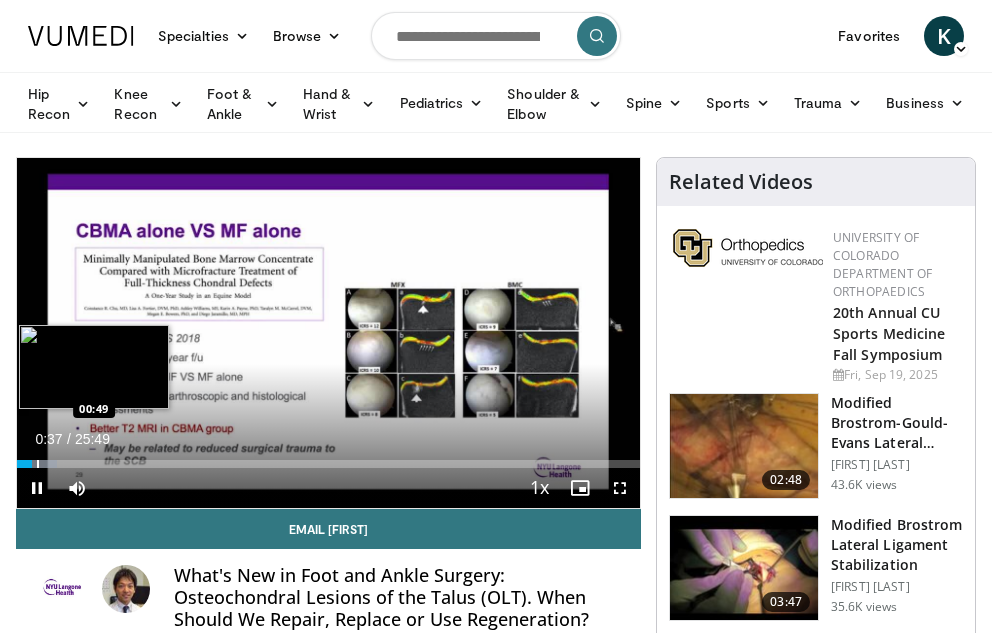 click at bounding box center [38, 464] 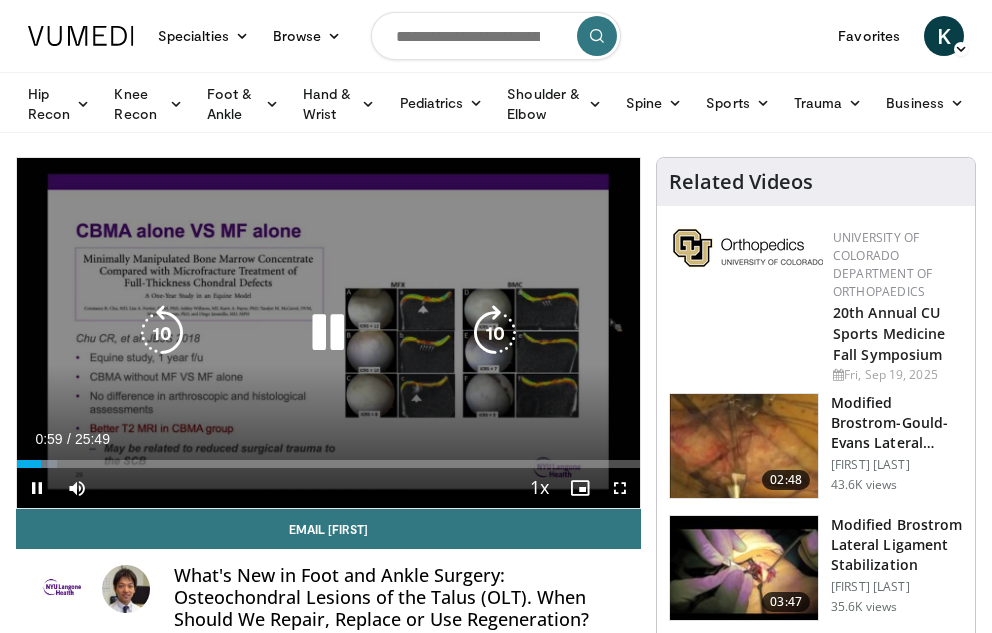 click at bounding box center [328, 333] 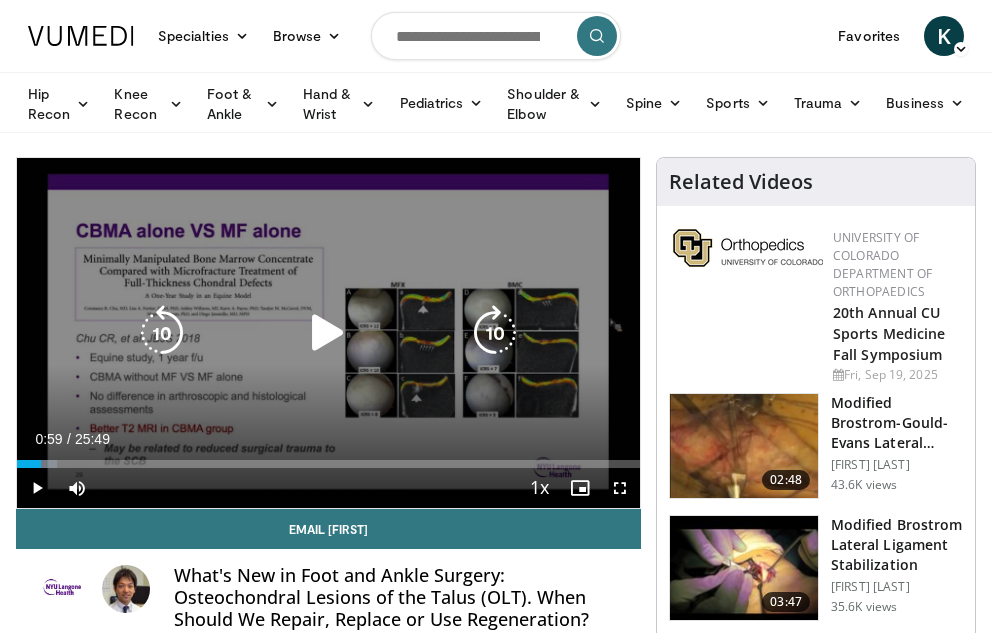 click at bounding box center [328, 333] 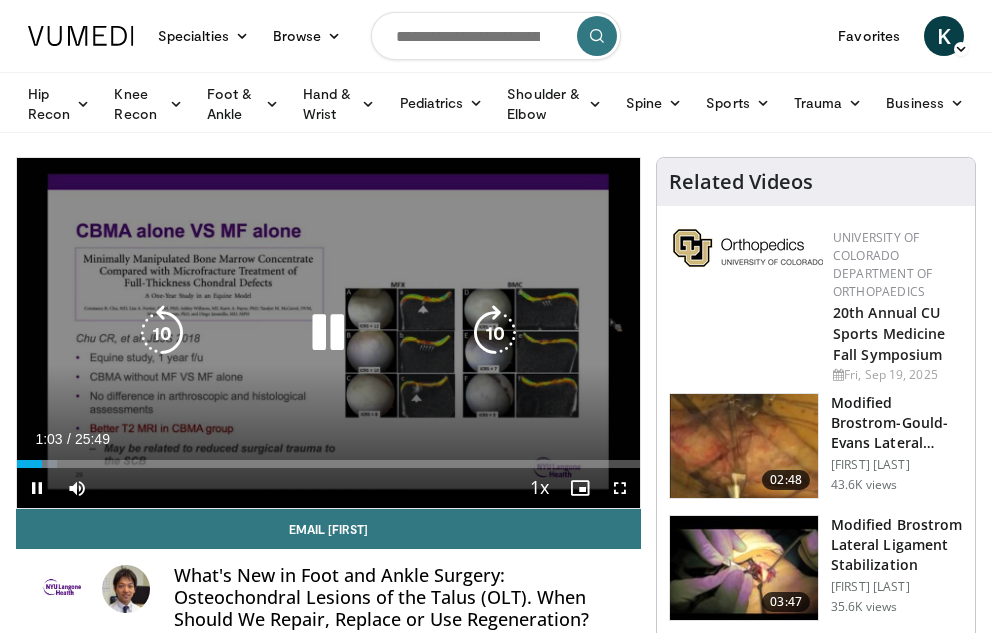 click at bounding box center (328, 333) 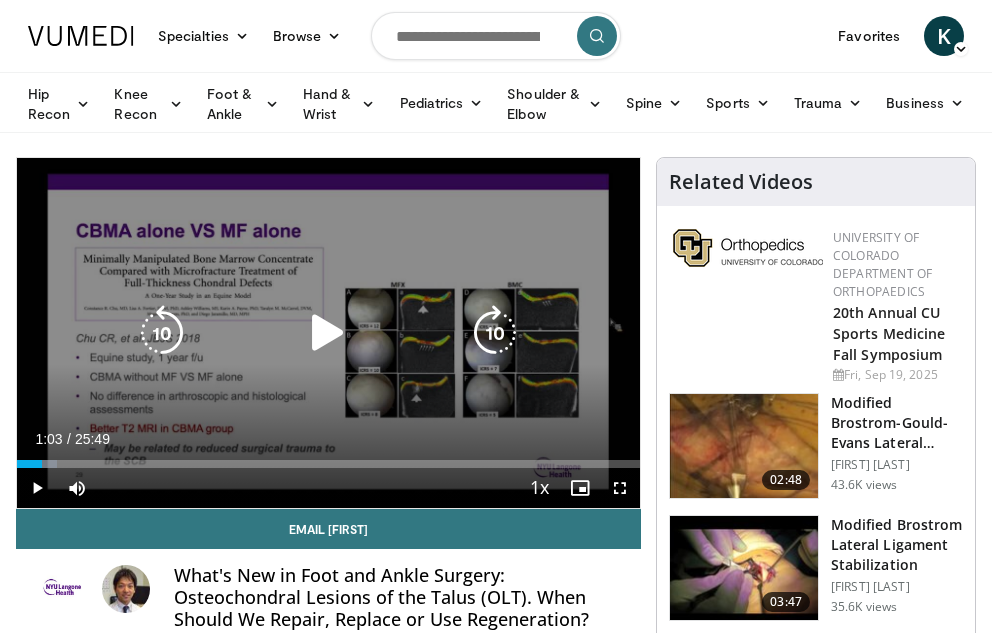 click at bounding box center [329, 333] 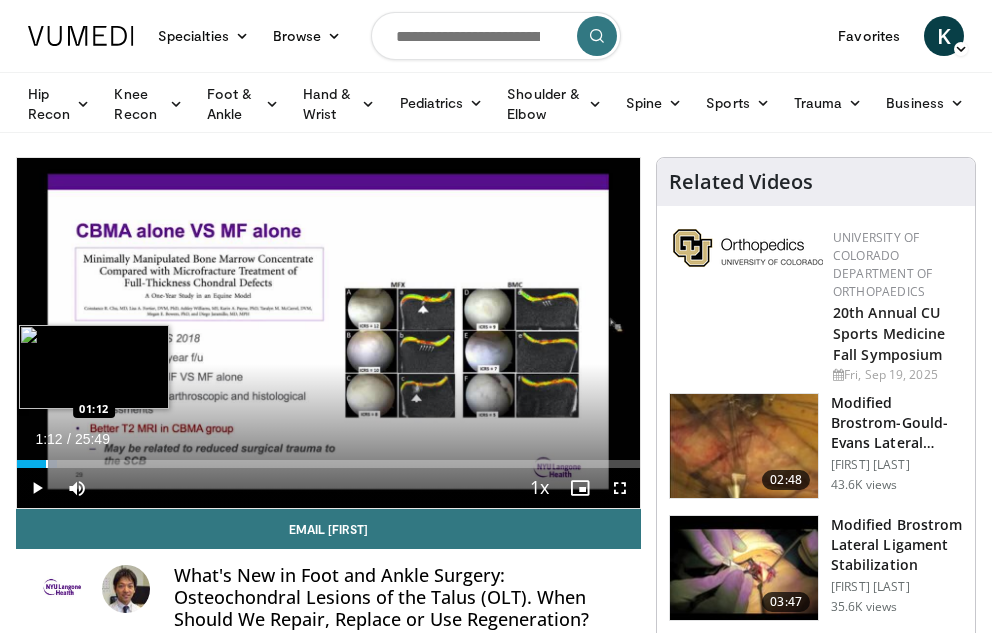 click at bounding box center (47, 464) 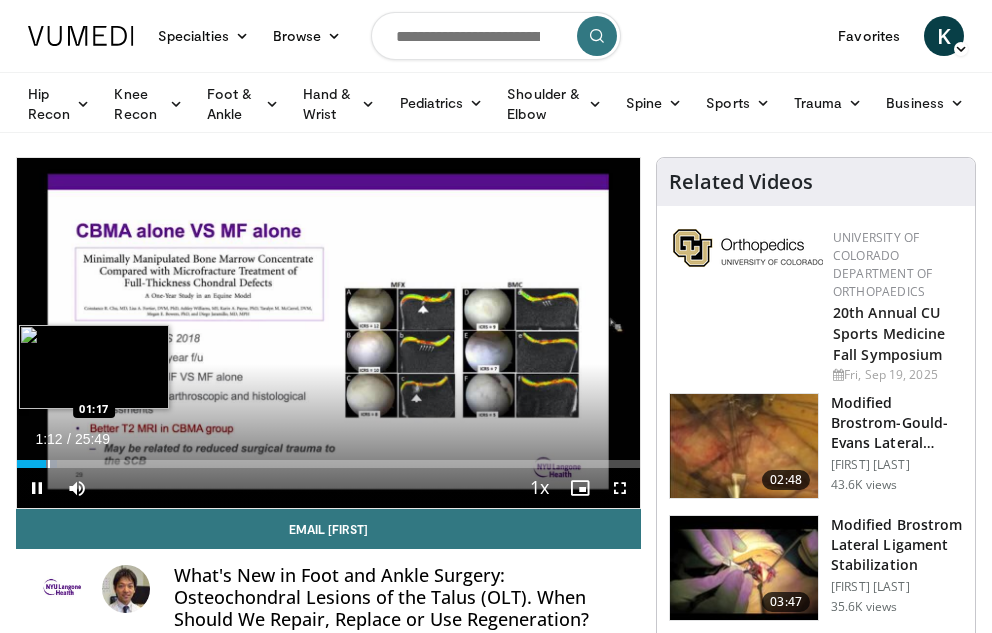click at bounding box center (49, 464) 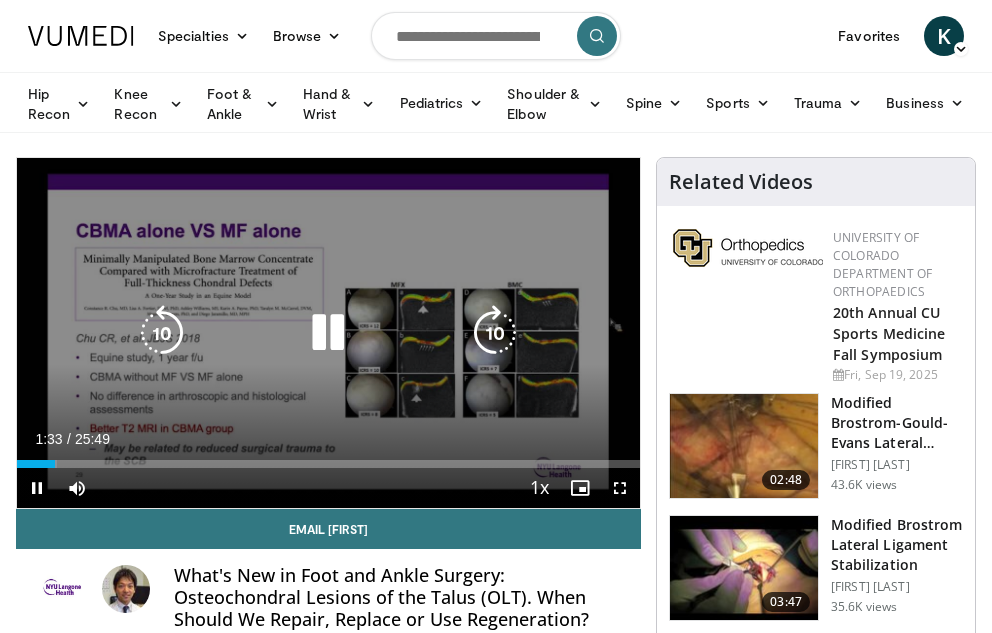 click at bounding box center [328, 333] 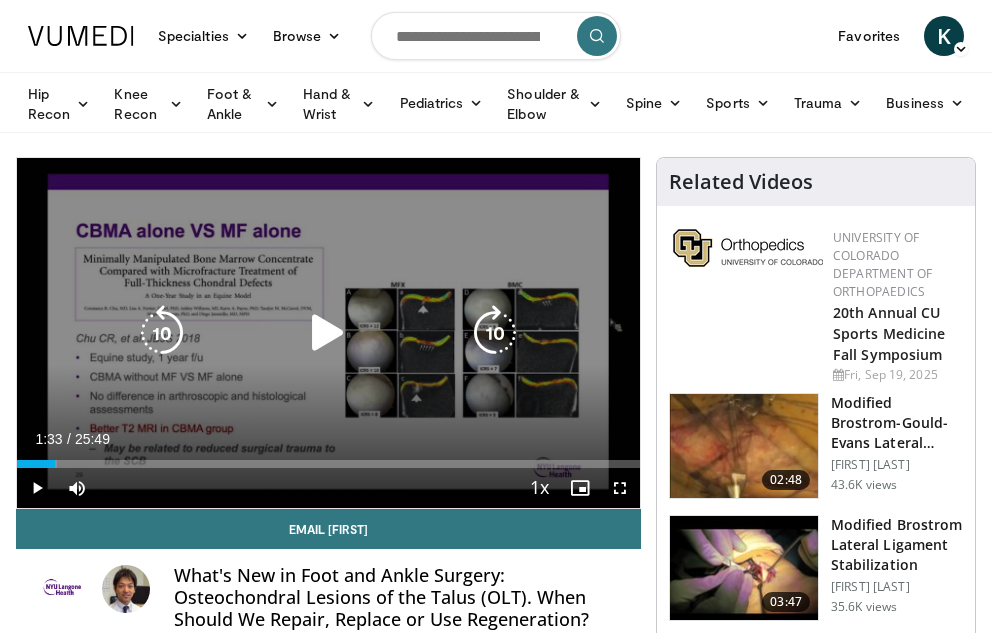 click at bounding box center (329, 333) 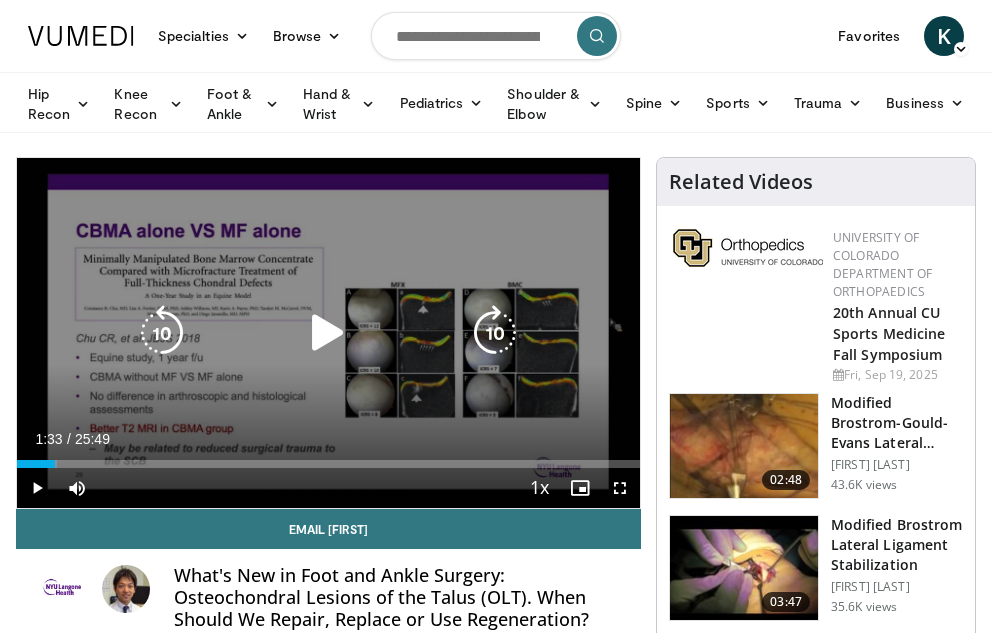 click at bounding box center (328, 333) 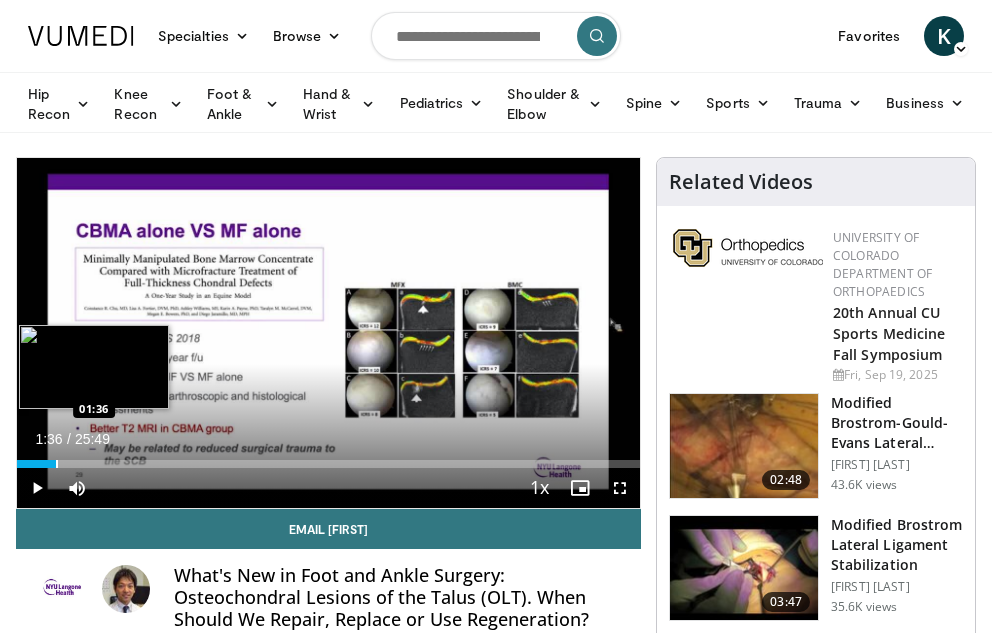 click at bounding box center [57, 464] 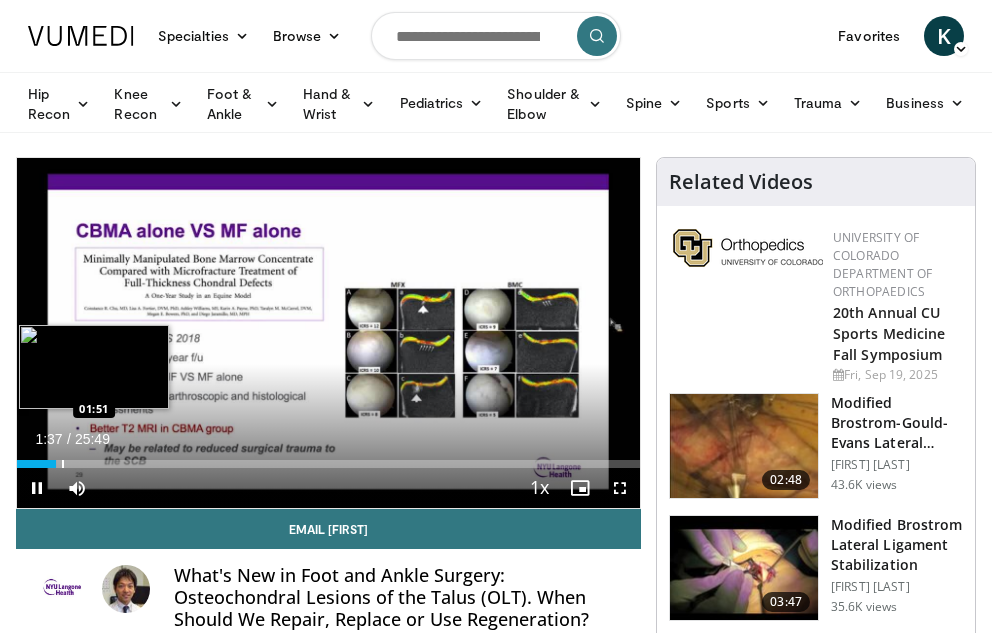click at bounding box center [63, 464] 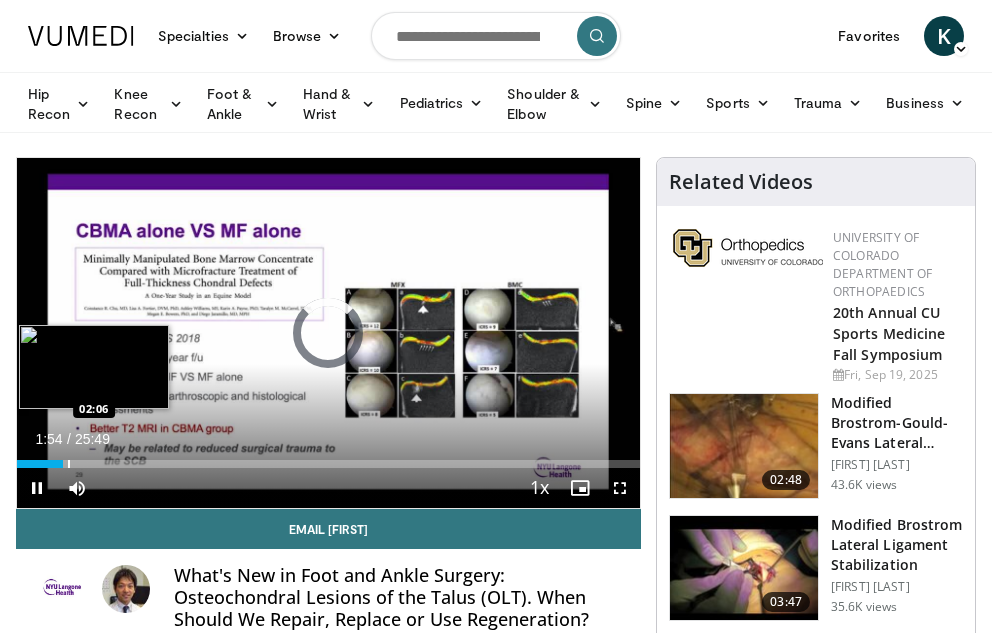 click at bounding box center (69, 464) 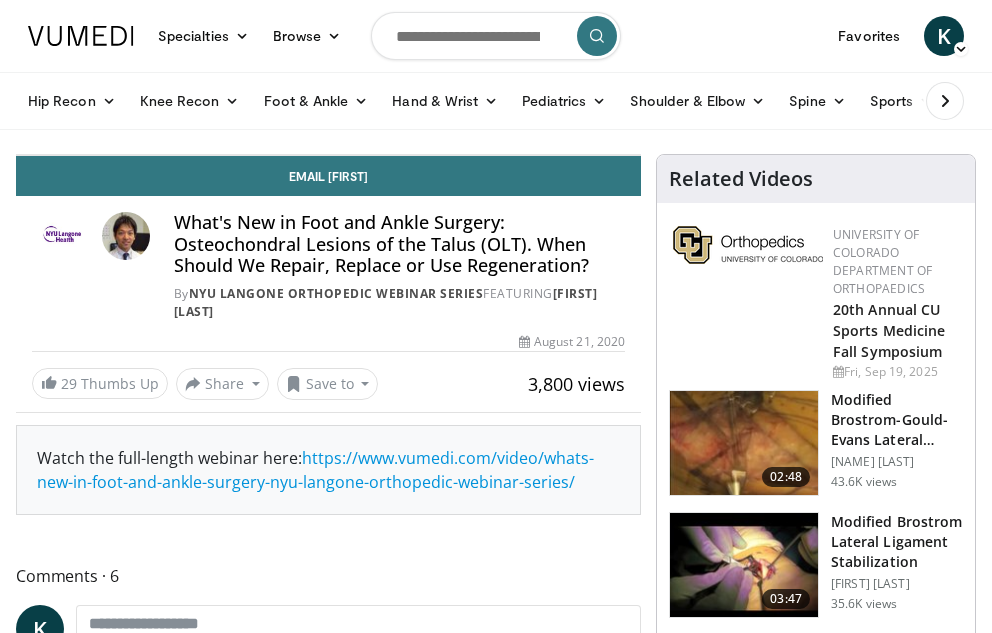 scroll, scrollTop: 0, scrollLeft: 0, axis: both 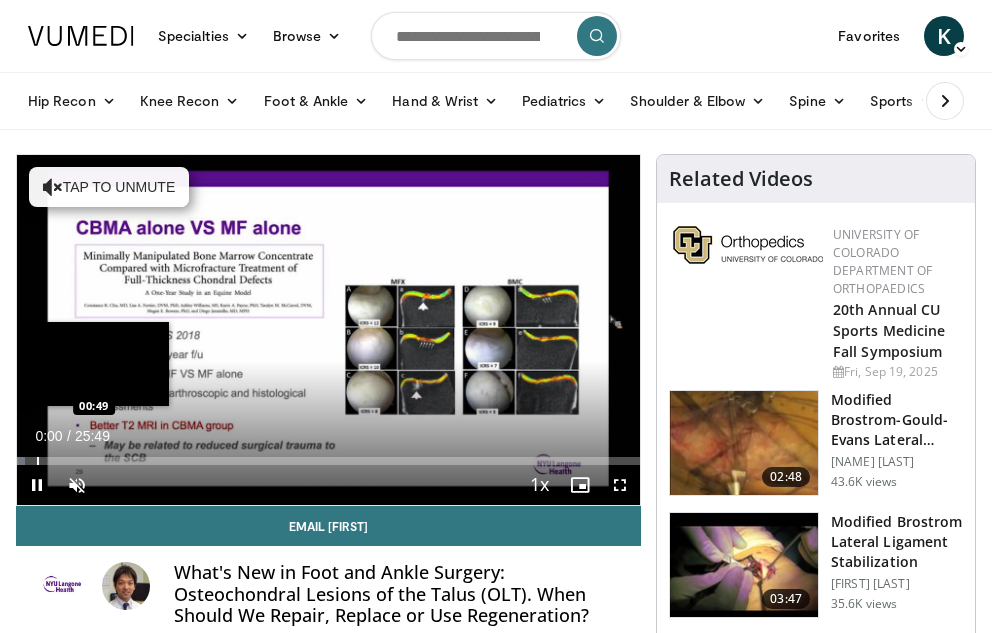 click at bounding box center [38, 461] 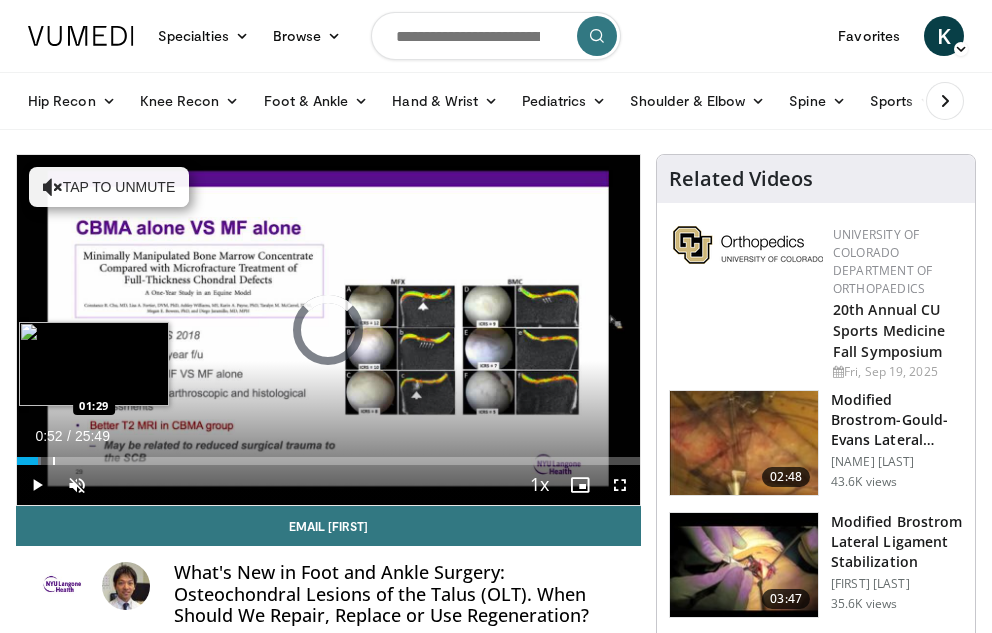 click at bounding box center [54, 461] 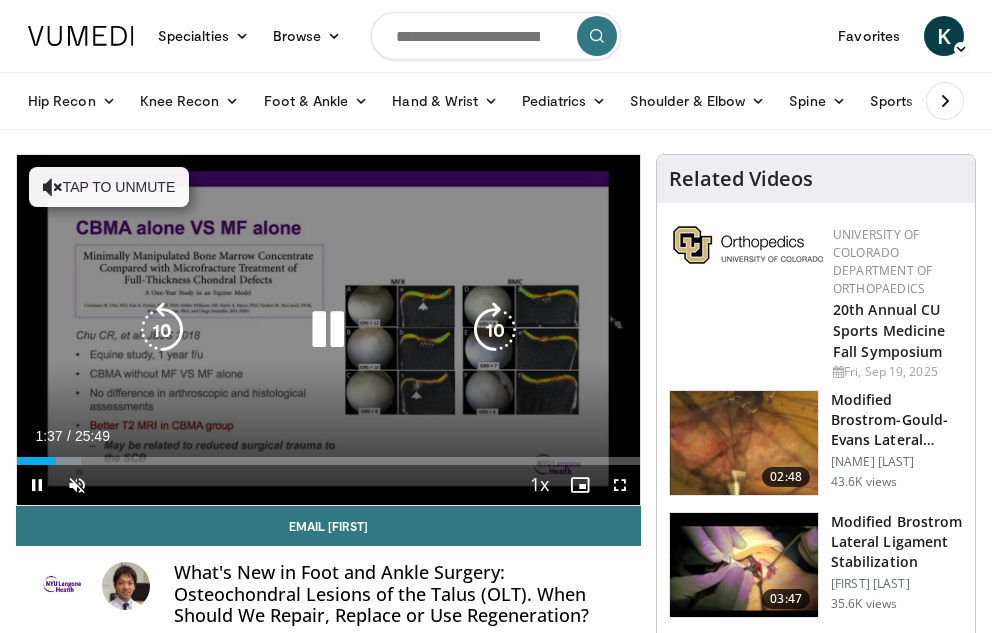 click on "Tap to unmute" at bounding box center (109, 187) 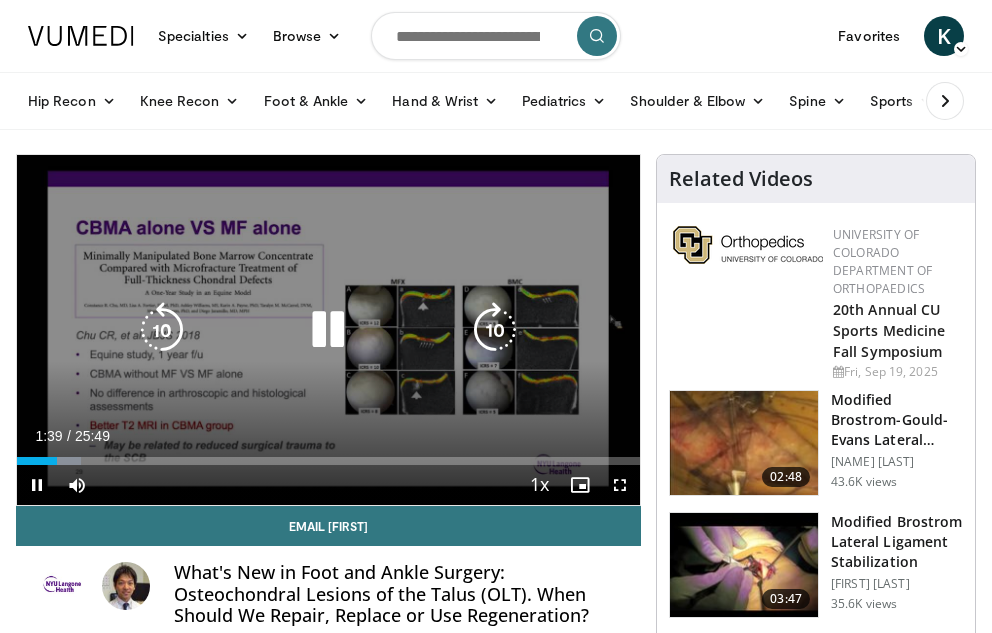click at bounding box center [328, 330] 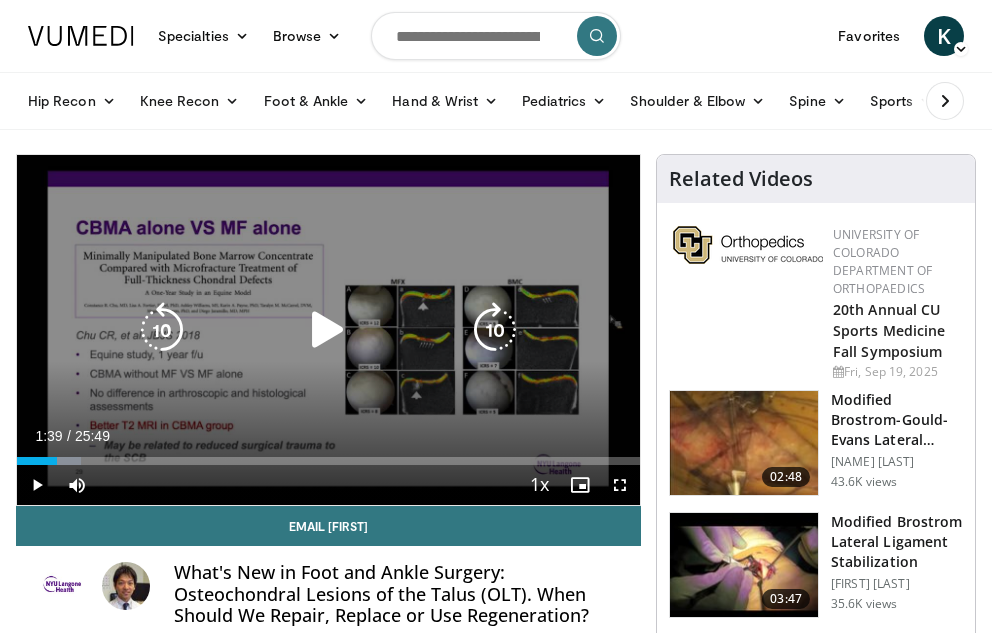 click on "10 seconds
Tap to unmute" at bounding box center [328, 330] 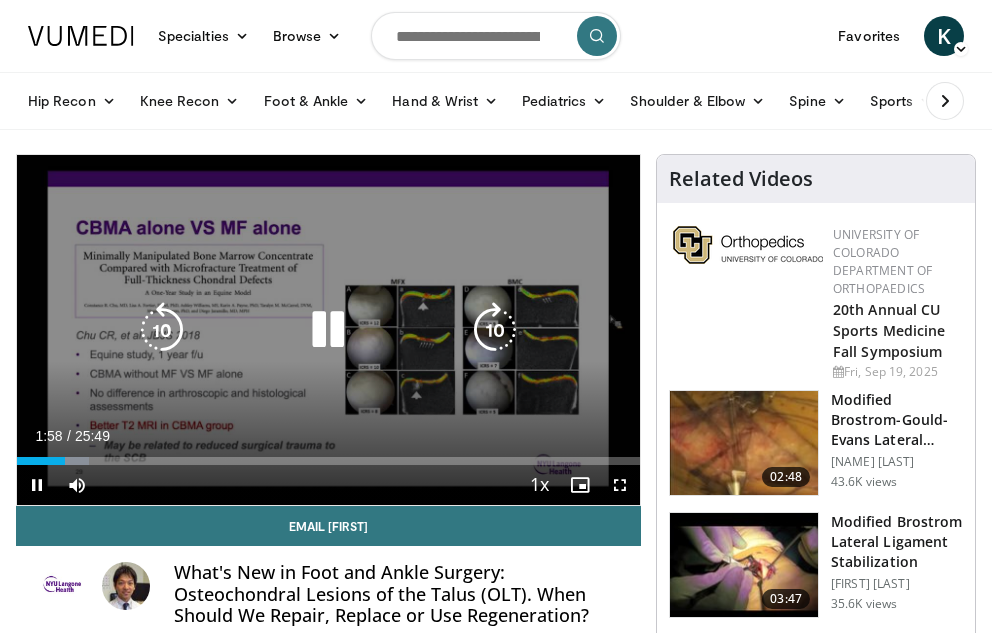 click at bounding box center (328, 330) 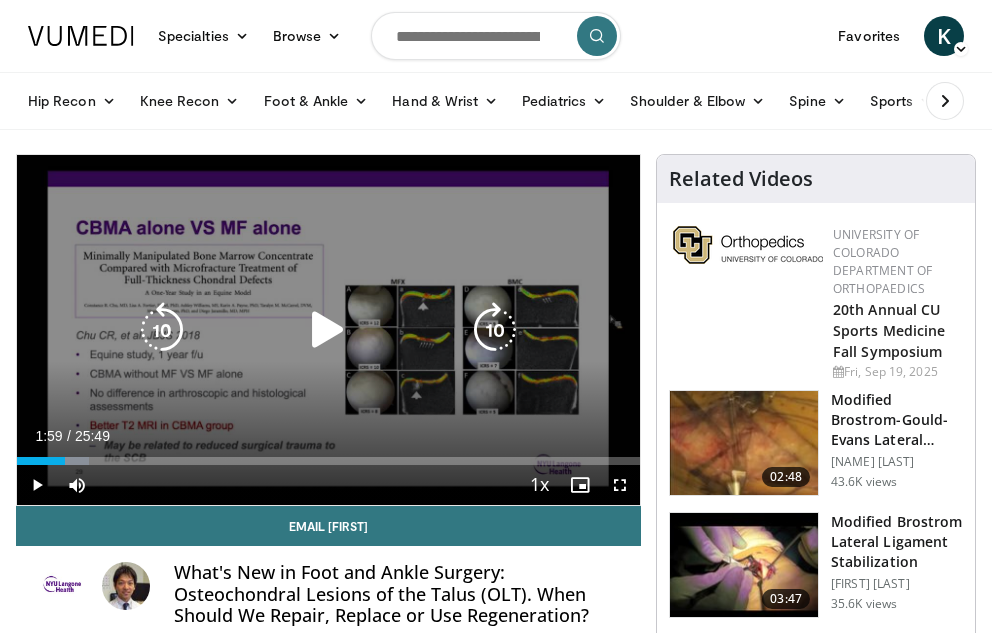 click at bounding box center (328, 330) 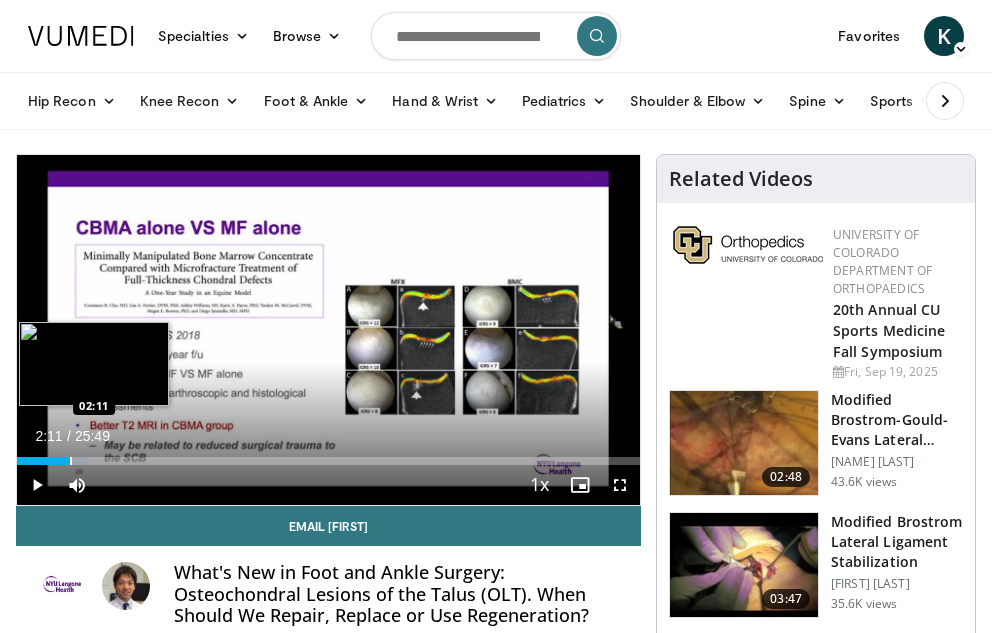 click at bounding box center [71, 461] 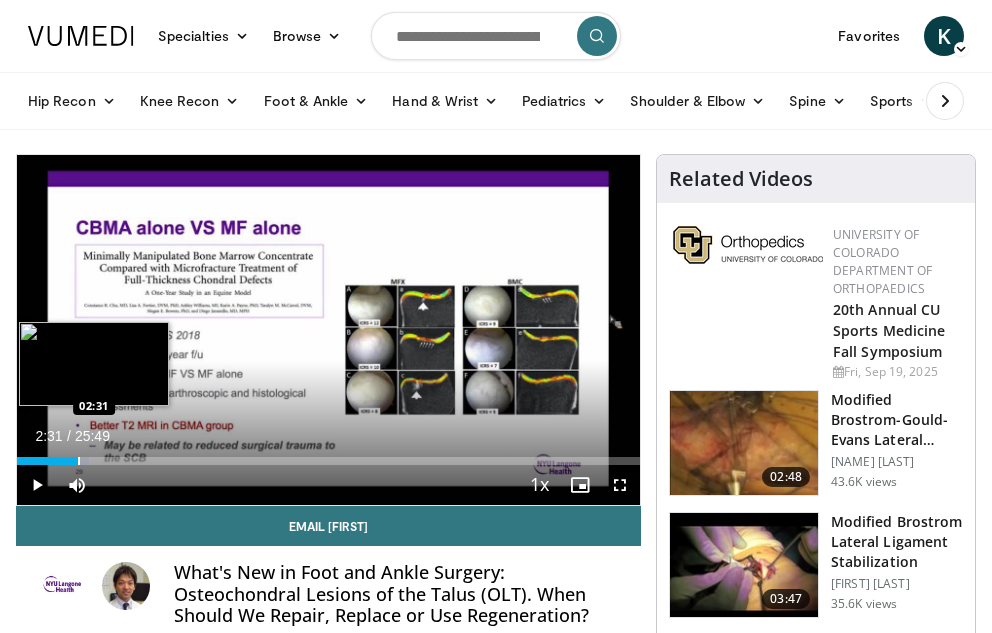 click at bounding box center (79, 461) 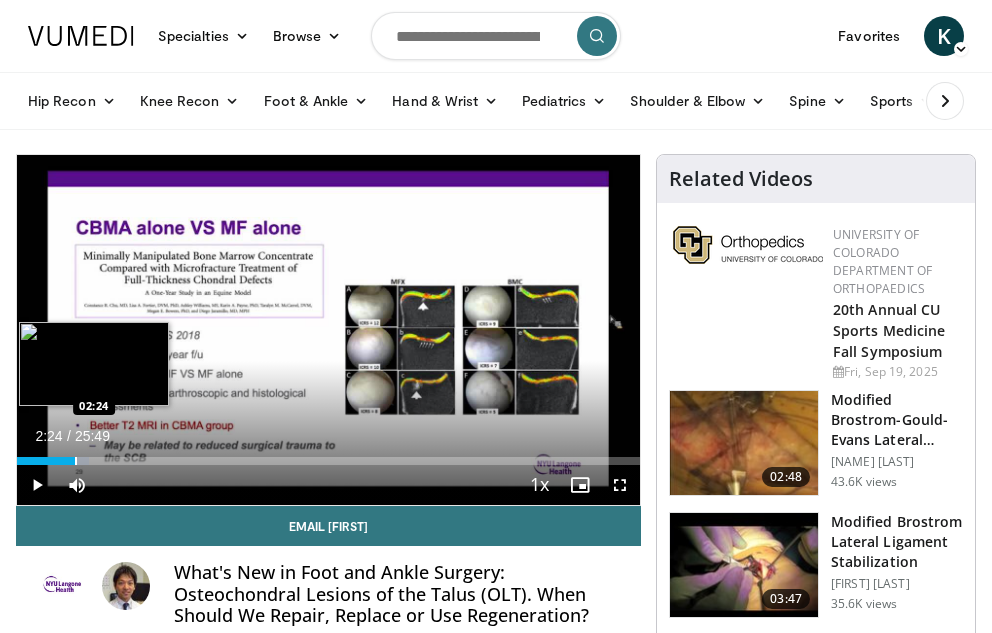 click at bounding box center (76, 461) 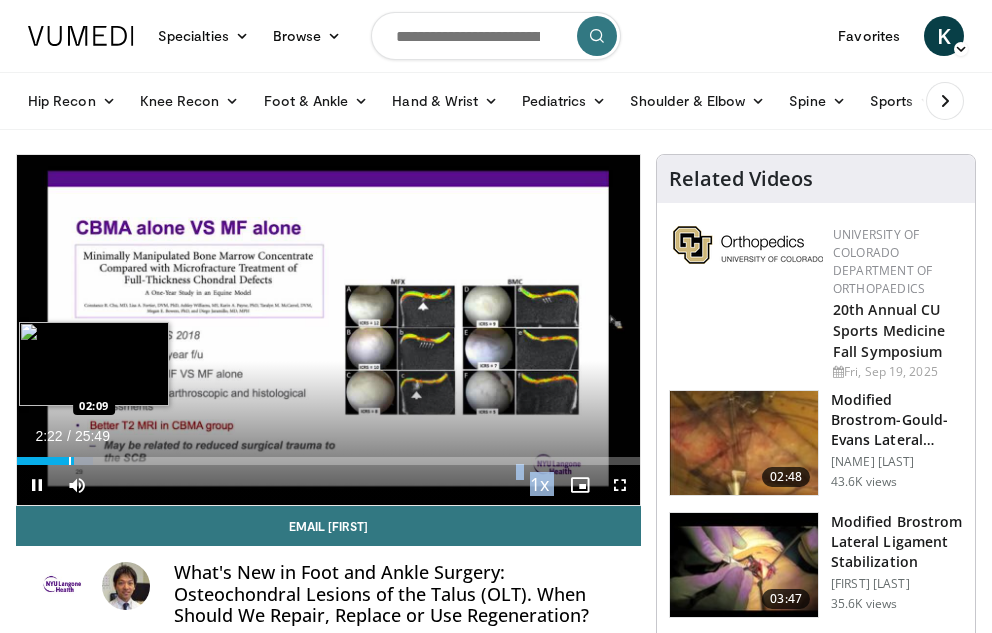click on "**********" at bounding box center [328, 330] 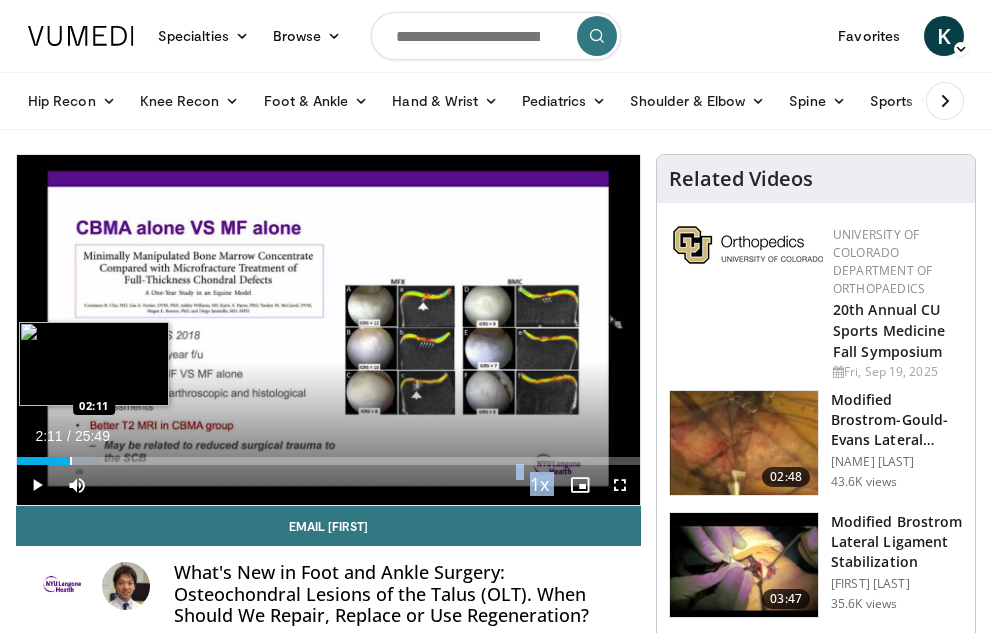 click at bounding box center (71, 461) 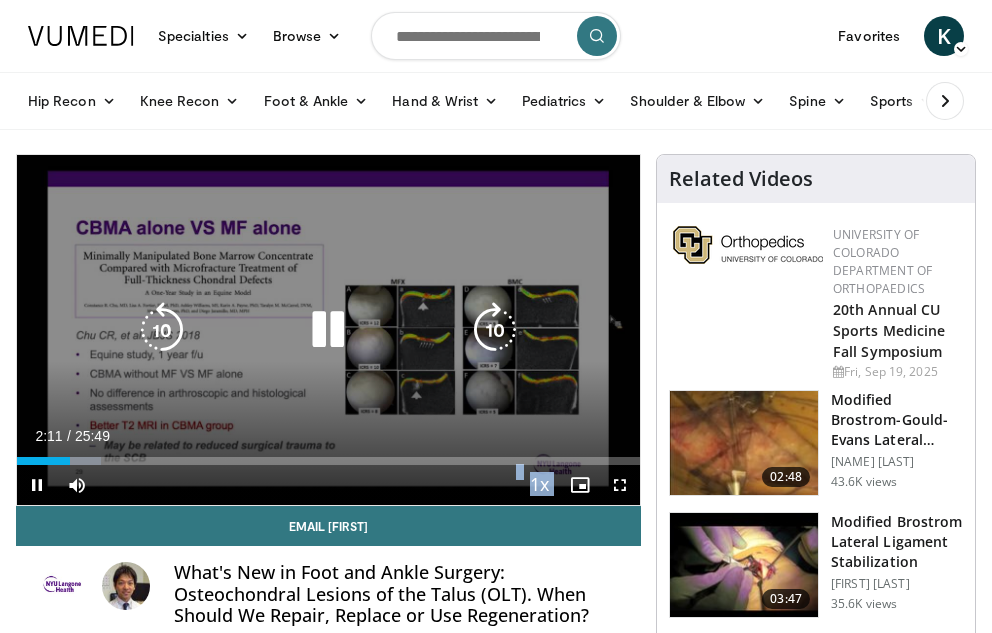 click at bounding box center [328, 330] 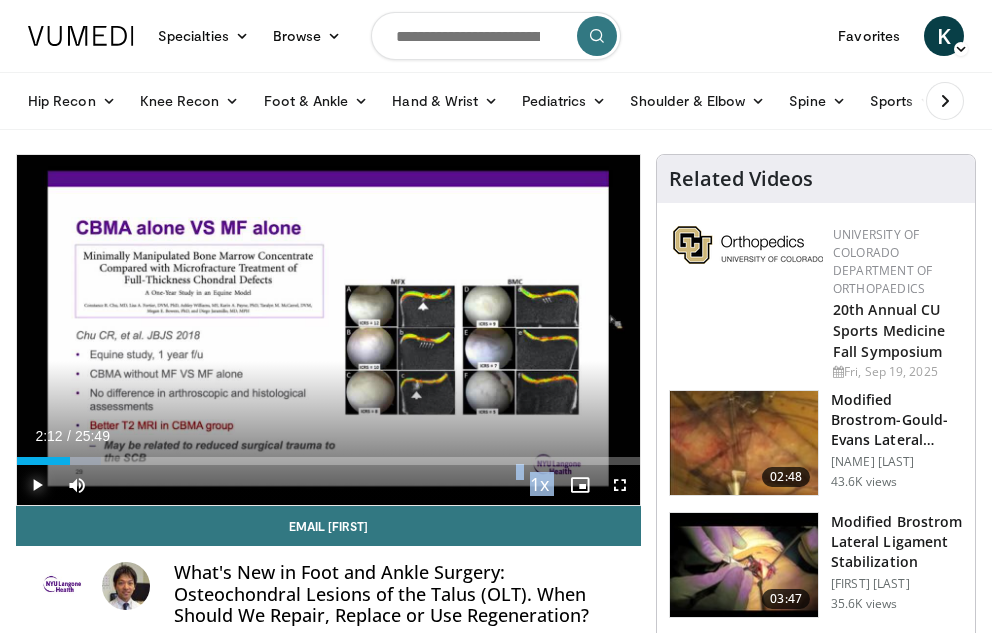 click at bounding box center (37, 485) 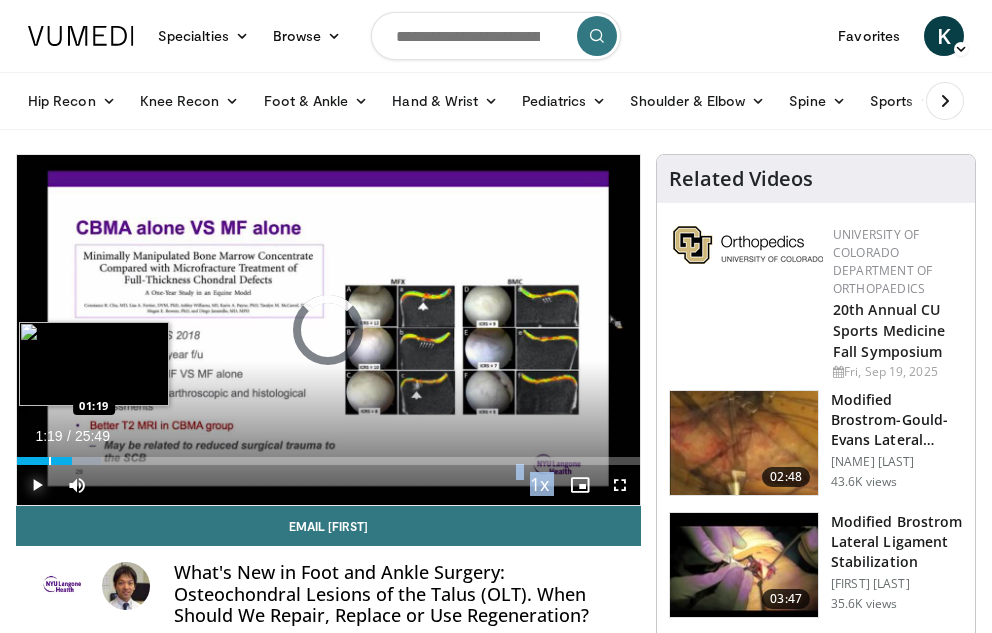 click at bounding box center [50, 461] 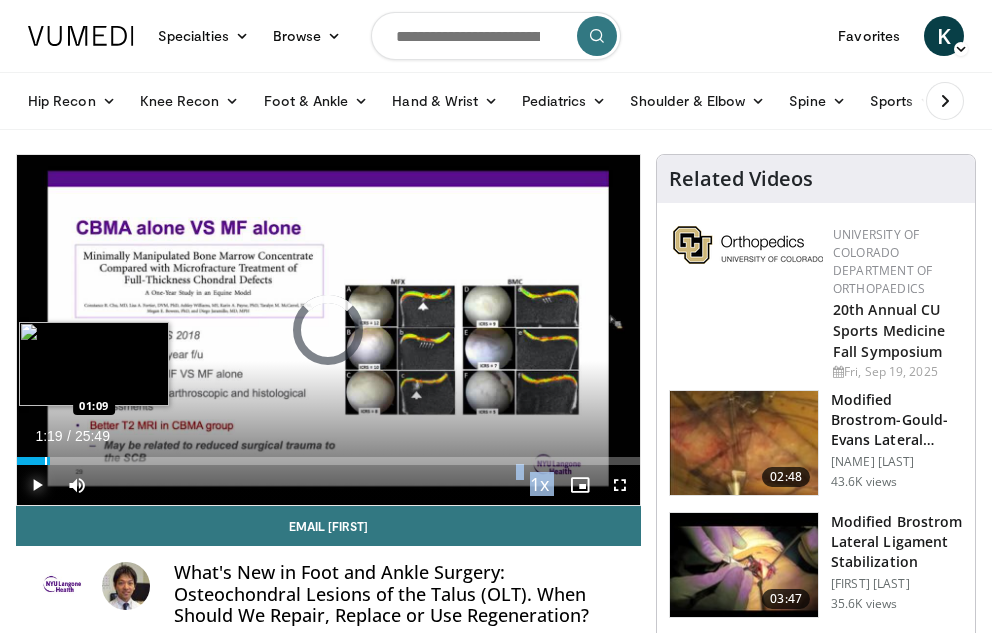 click at bounding box center [46, 461] 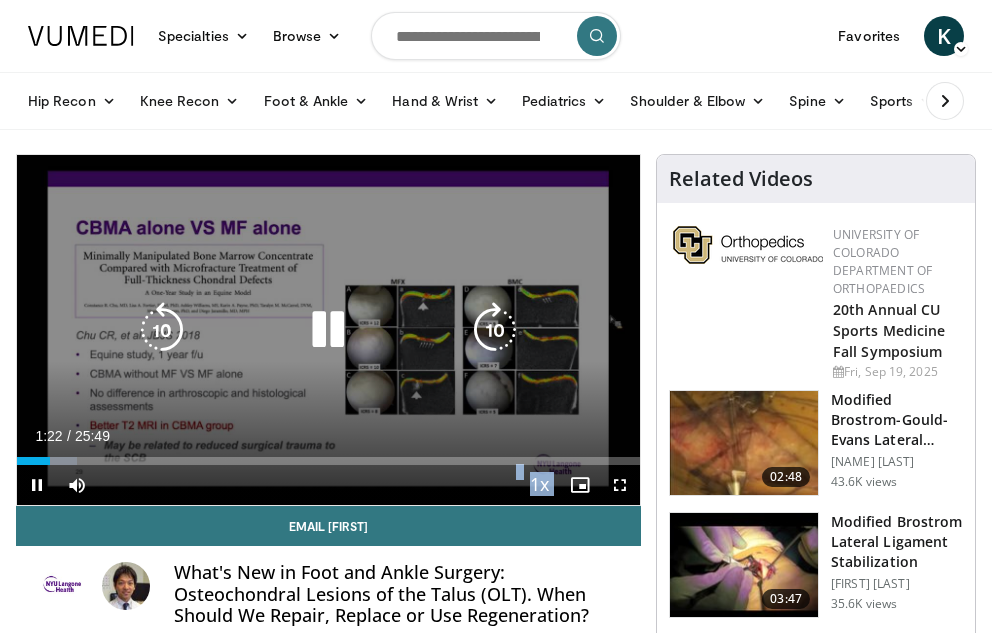 click at bounding box center (328, 330) 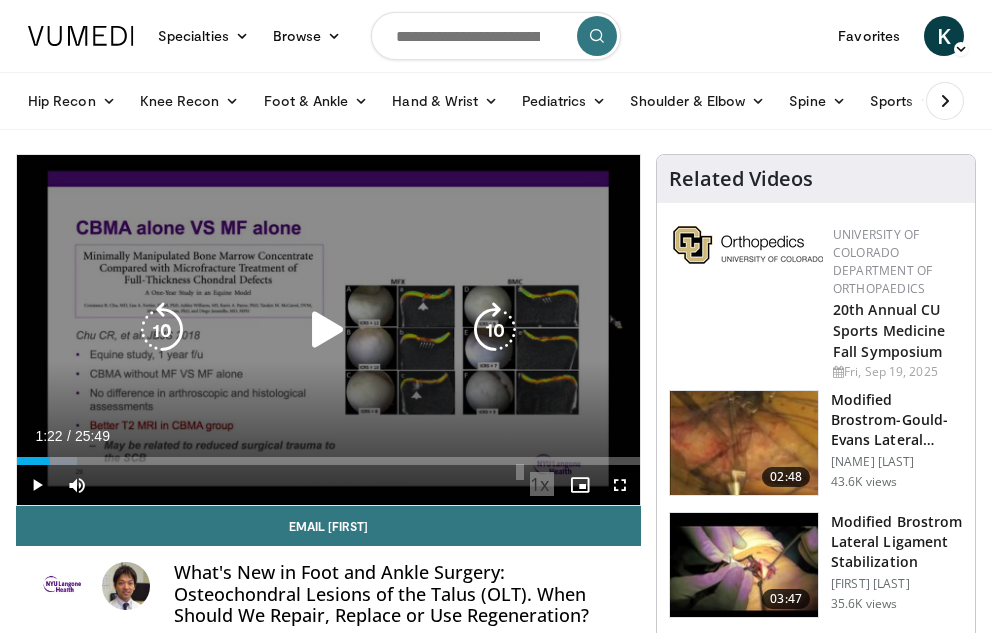 click at bounding box center [328, 330] 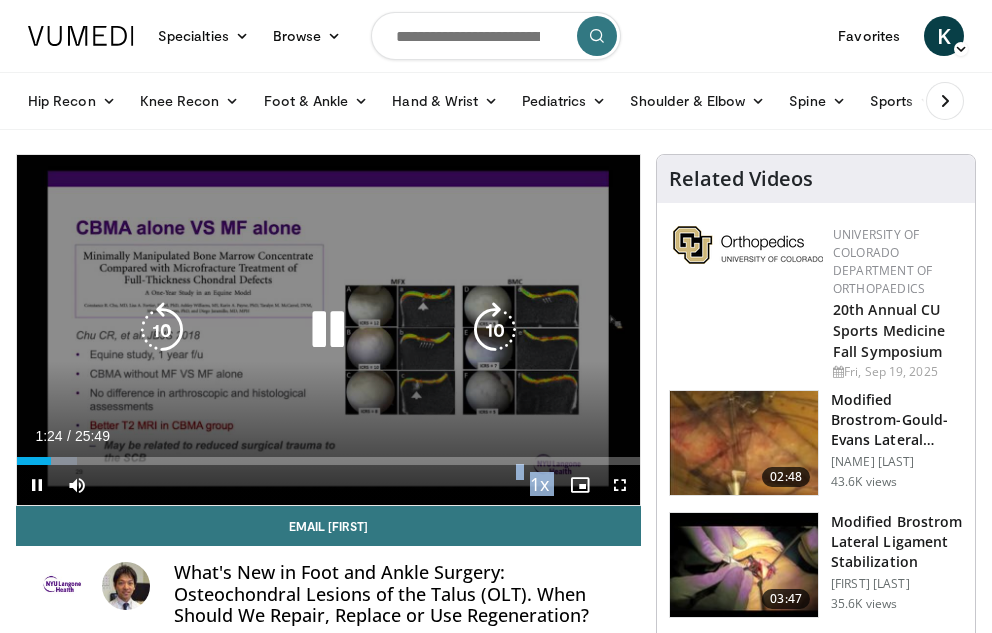 click at bounding box center (328, 330) 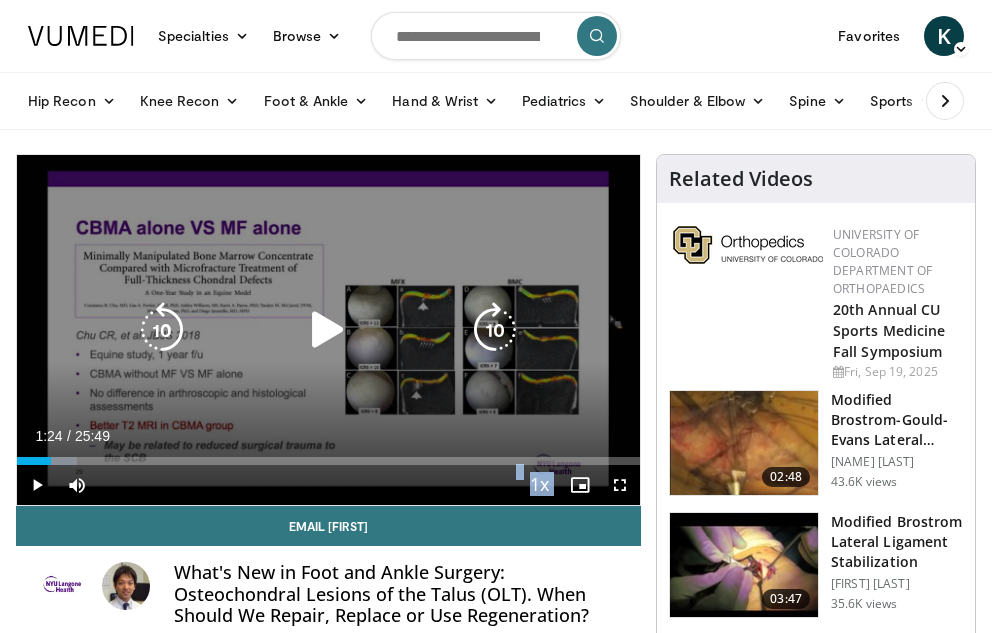 click at bounding box center (328, 330) 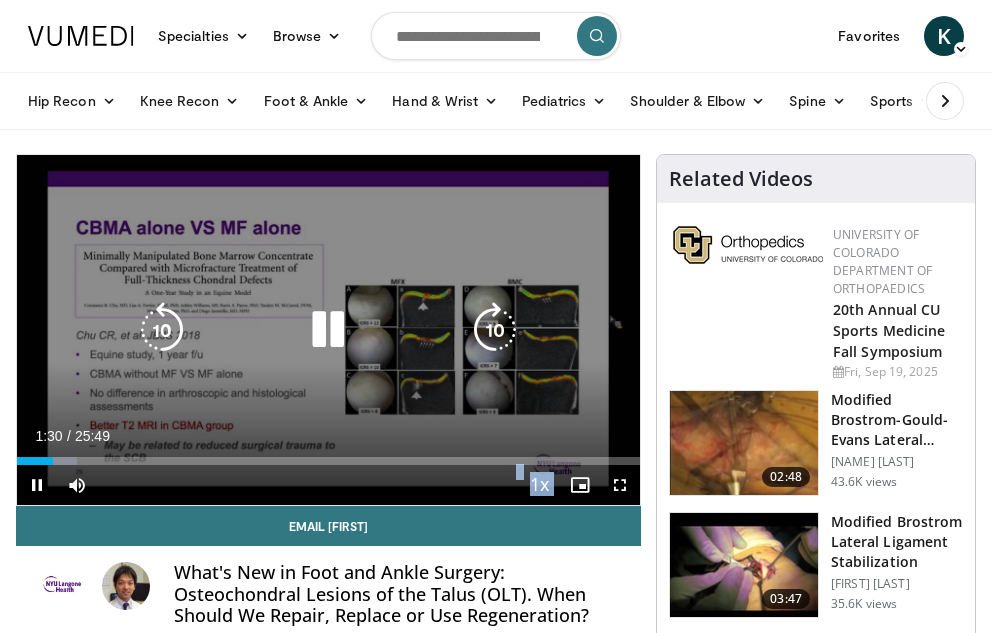 click at bounding box center [328, 330] 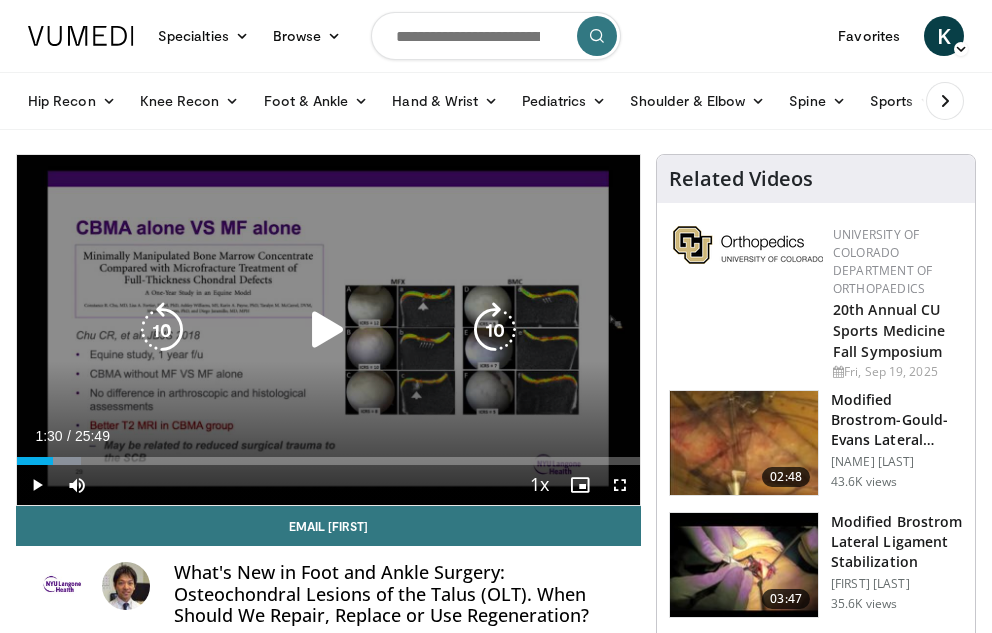 click on "10 seconds
Tap to unmute" at bounding box center (328, 330) 